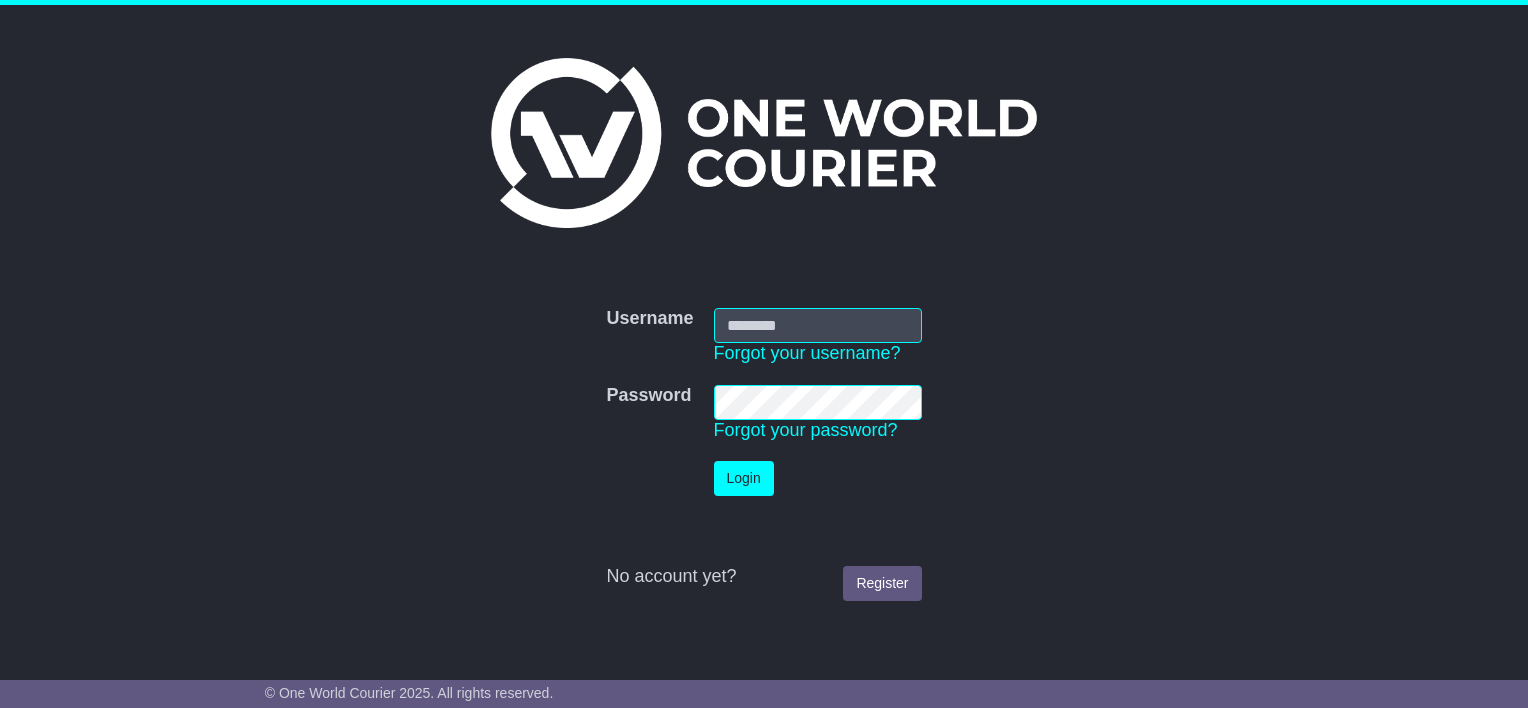 scroll, scrollTop: 0, scrollLeft: 0, axis: both 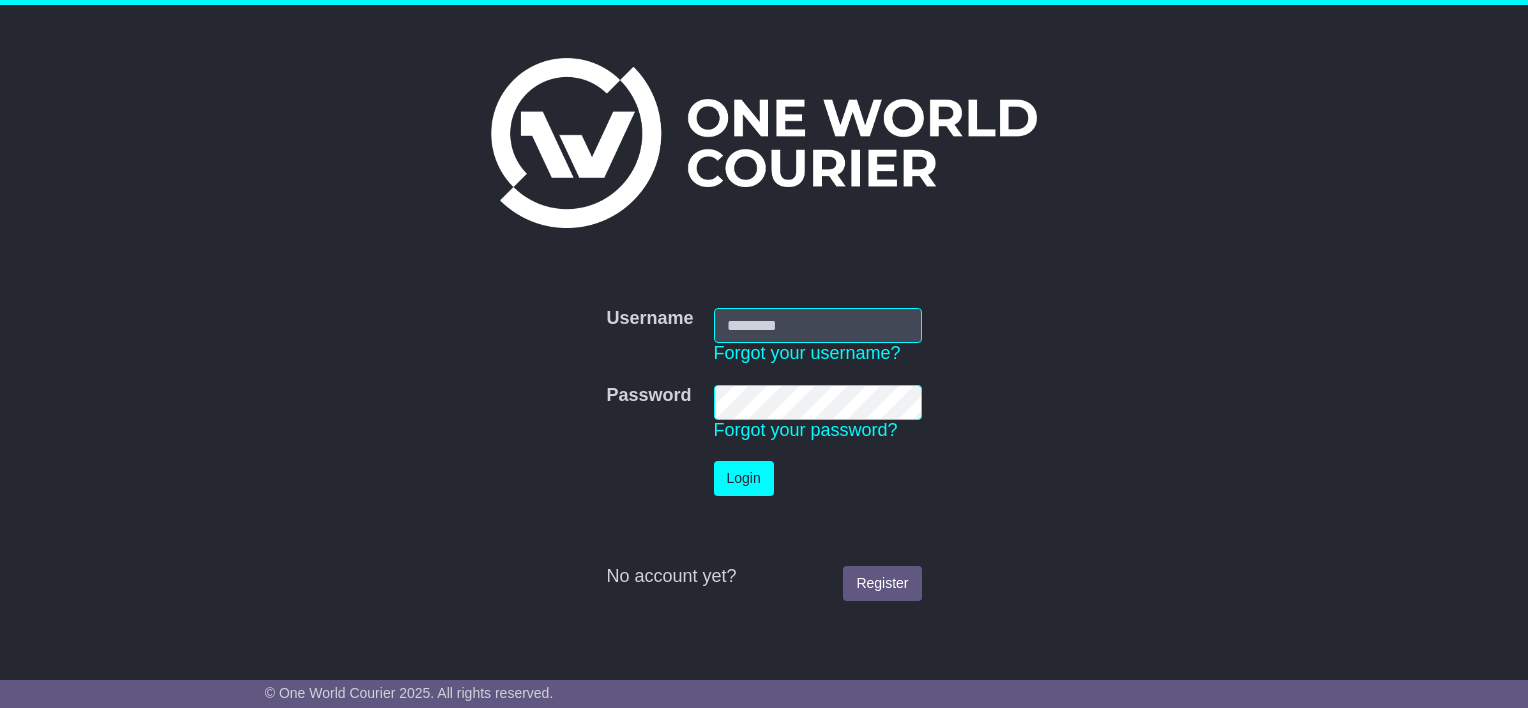 type on "**********" 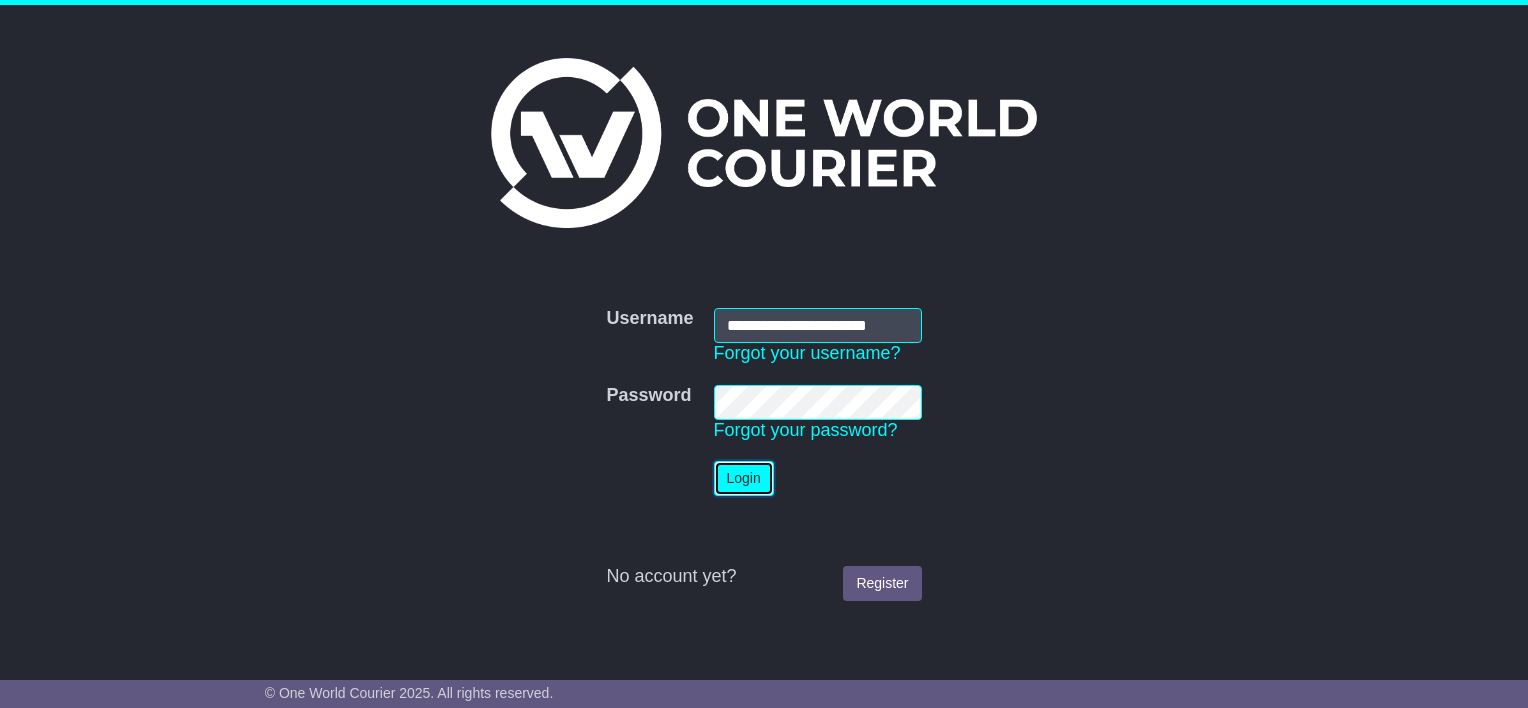click on "Login" at bounding box center (744, 478) 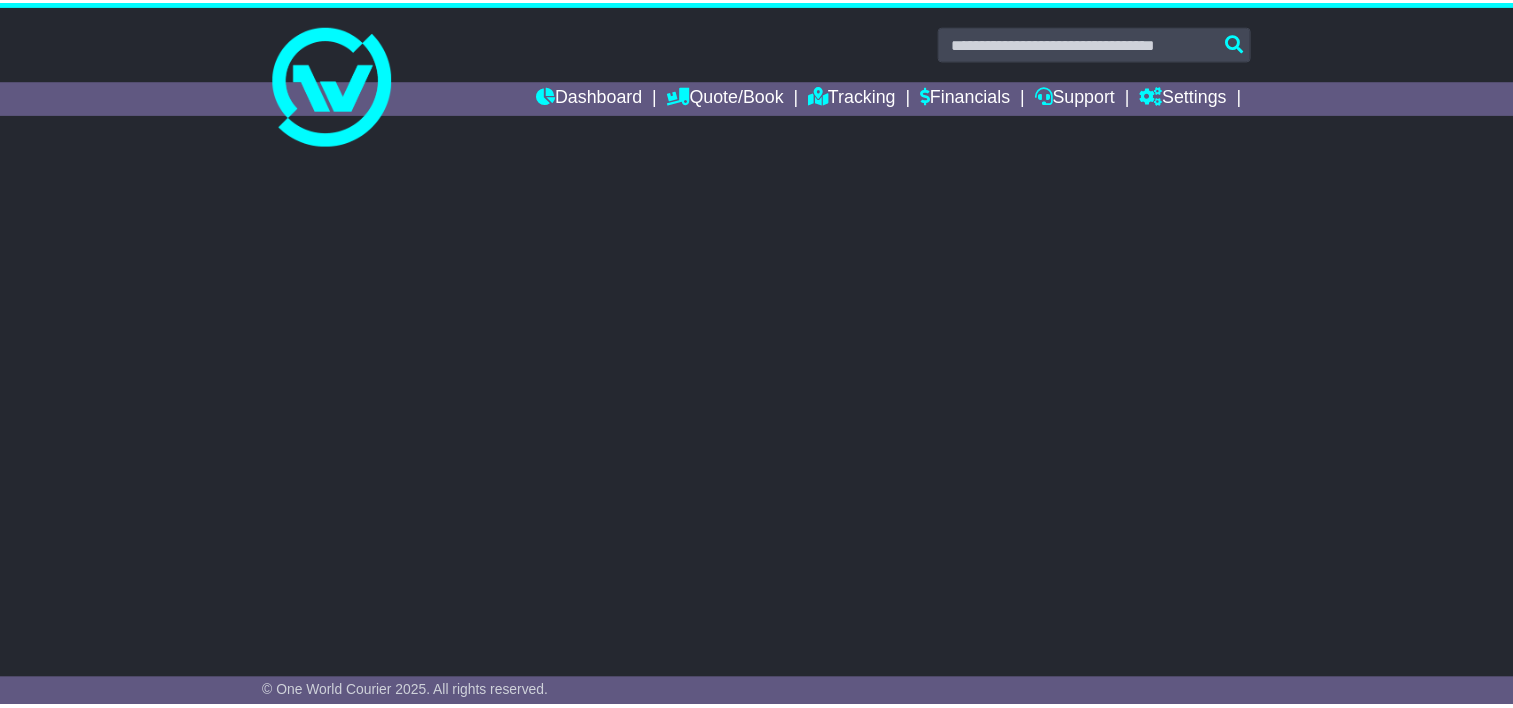 scroll, scrollTop: 0, scrollLeft: 0, axis: both 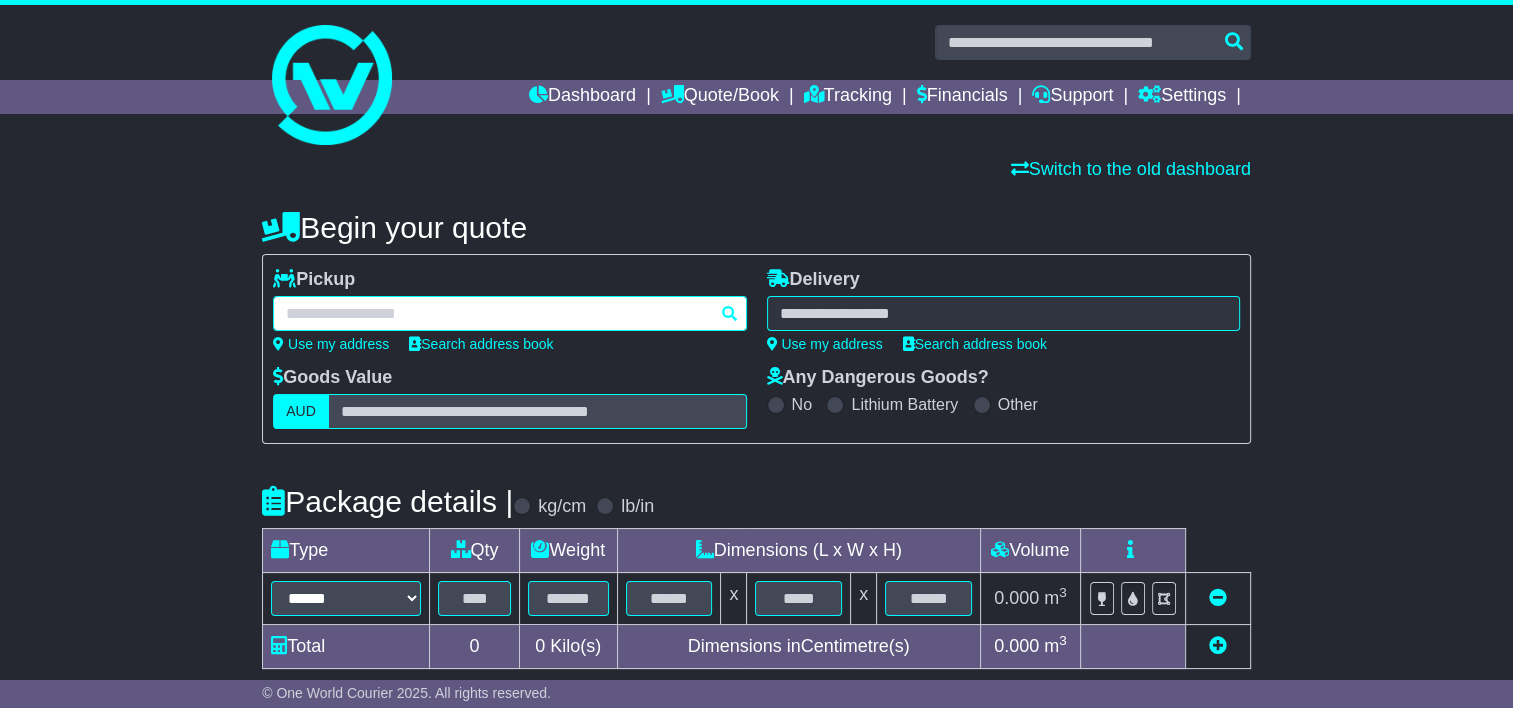 click at bounding box center [509, 313] 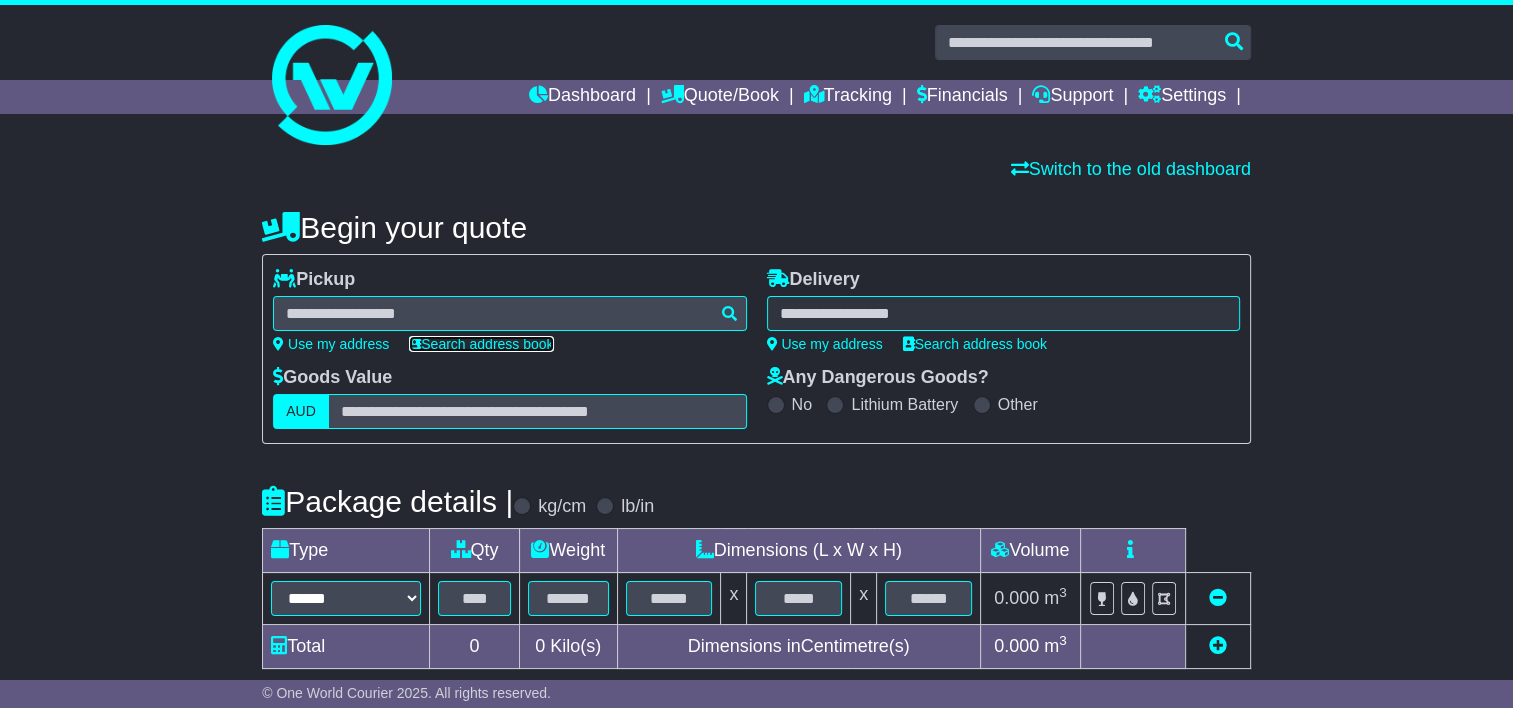 click on "Search address book" at bounding box center (481, 344) 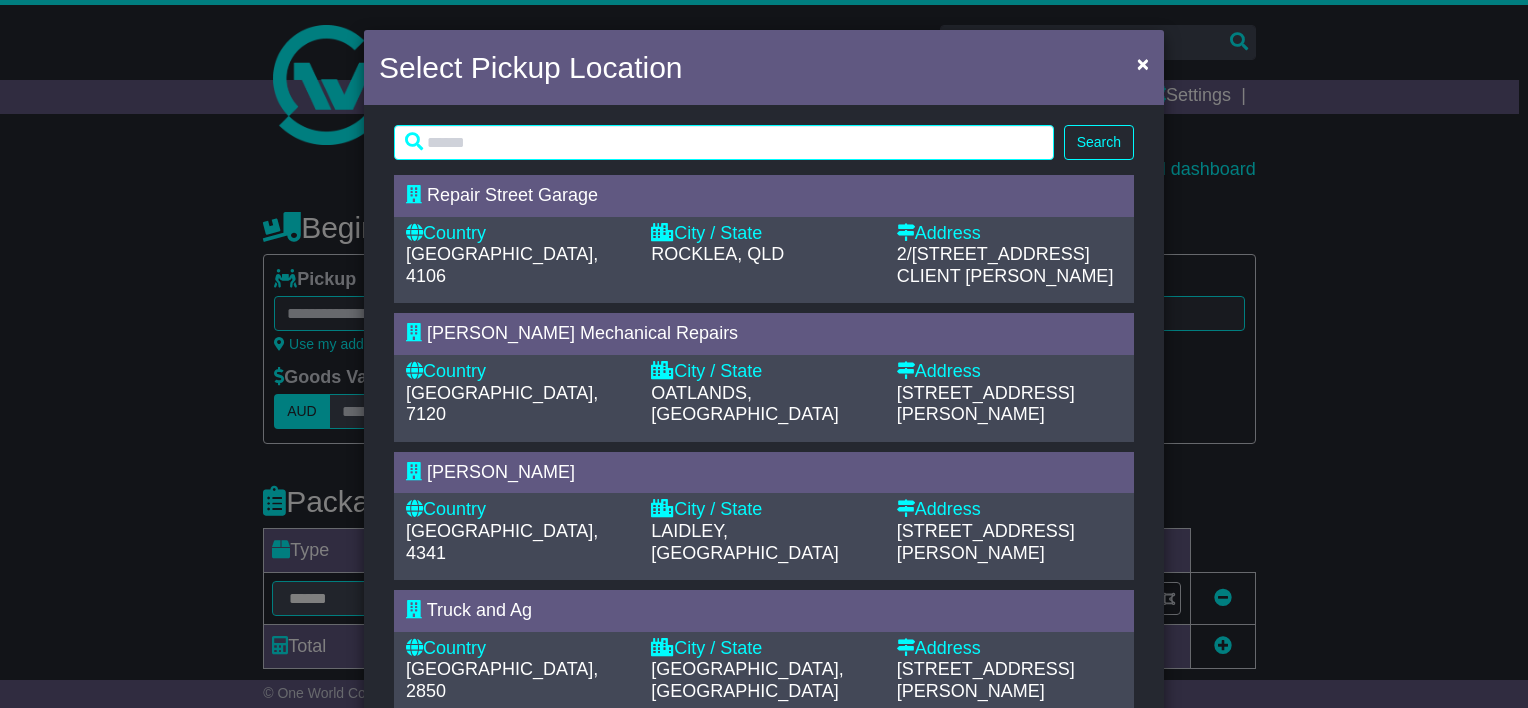 click on "Search
Loading...
Repair Street Garage
Country
[GEOGRAPHIC_DATA], 4106
City / State
ROCKLEA, [GEOGRAPHIC_DATA]
Address
[STREET_ADDRESS] CLIENT [PERSON_NAME]" at bounding box center [764, 892] 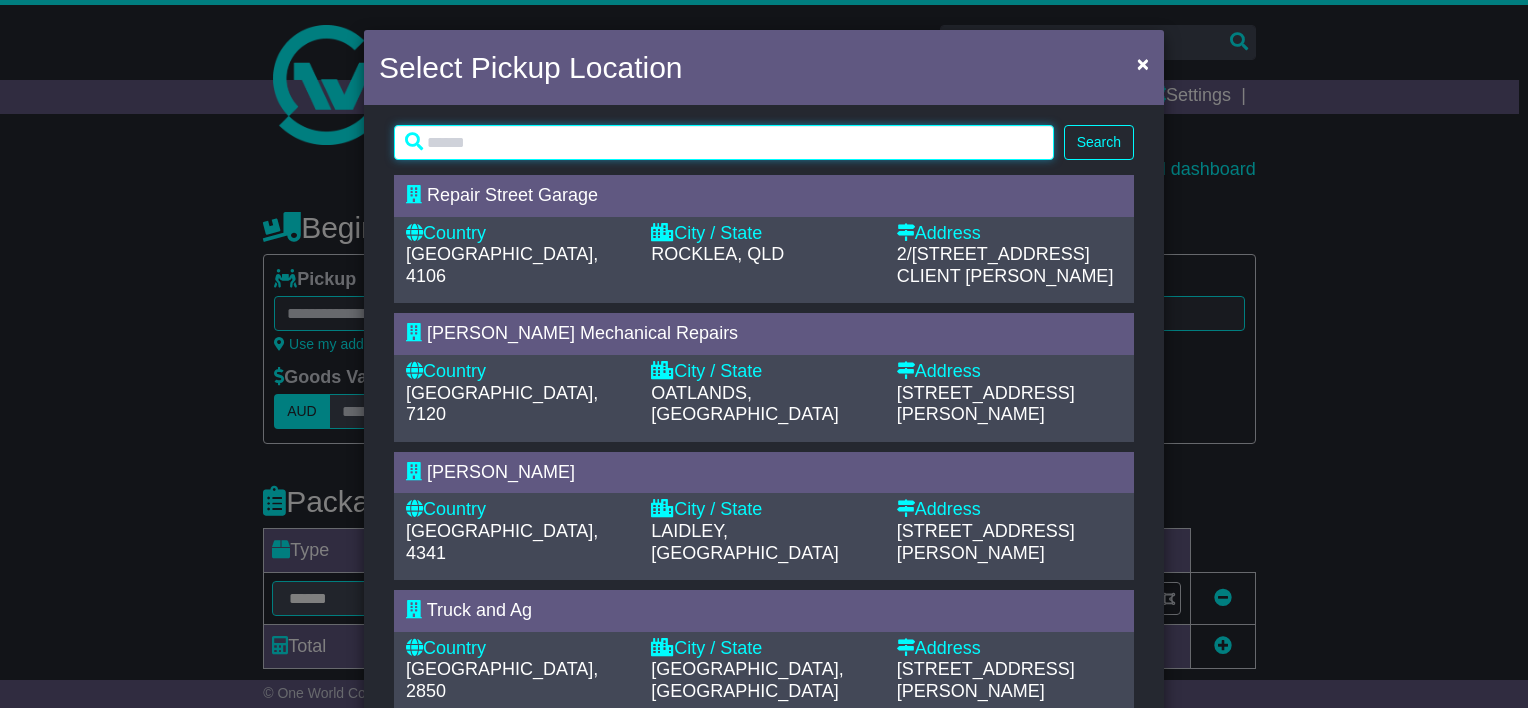 click at bounding box center [724, 142] 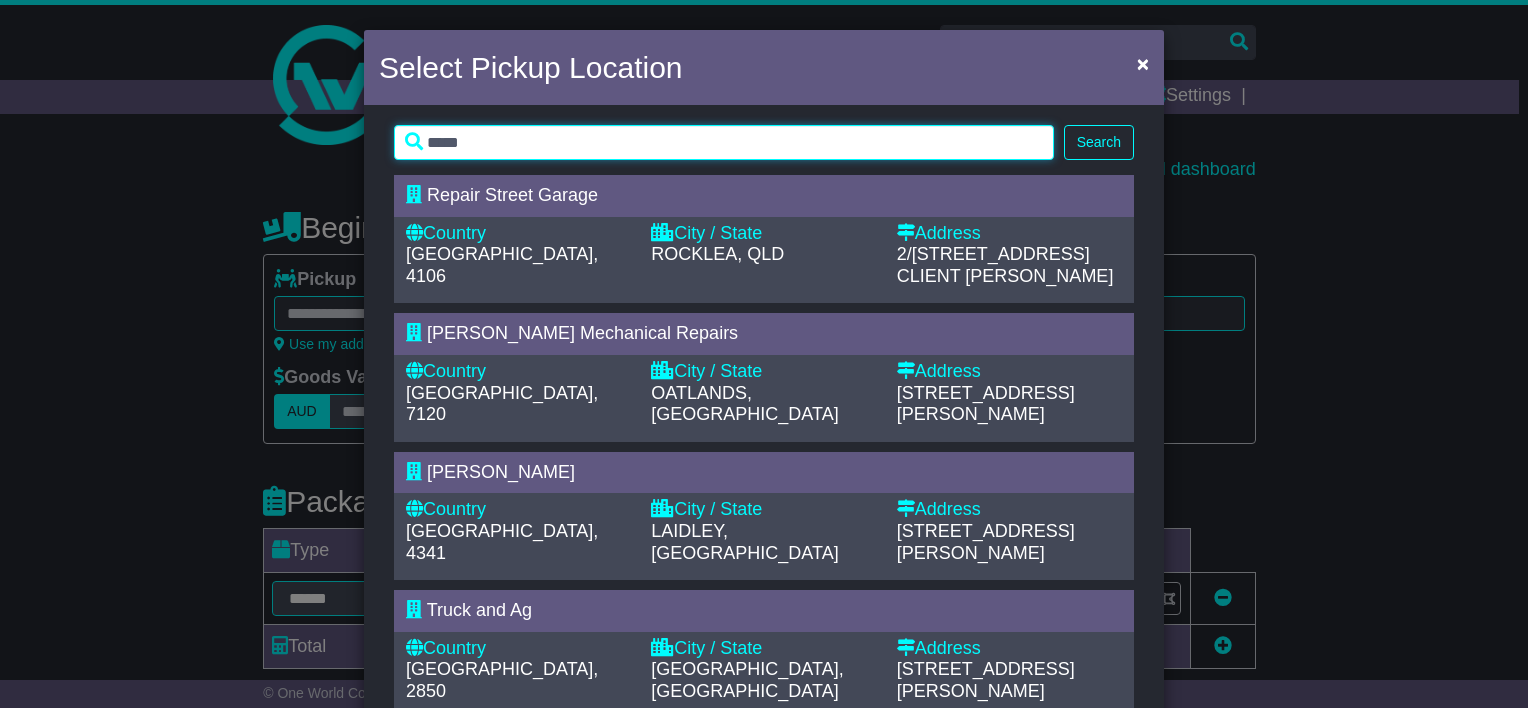 type on "*****" 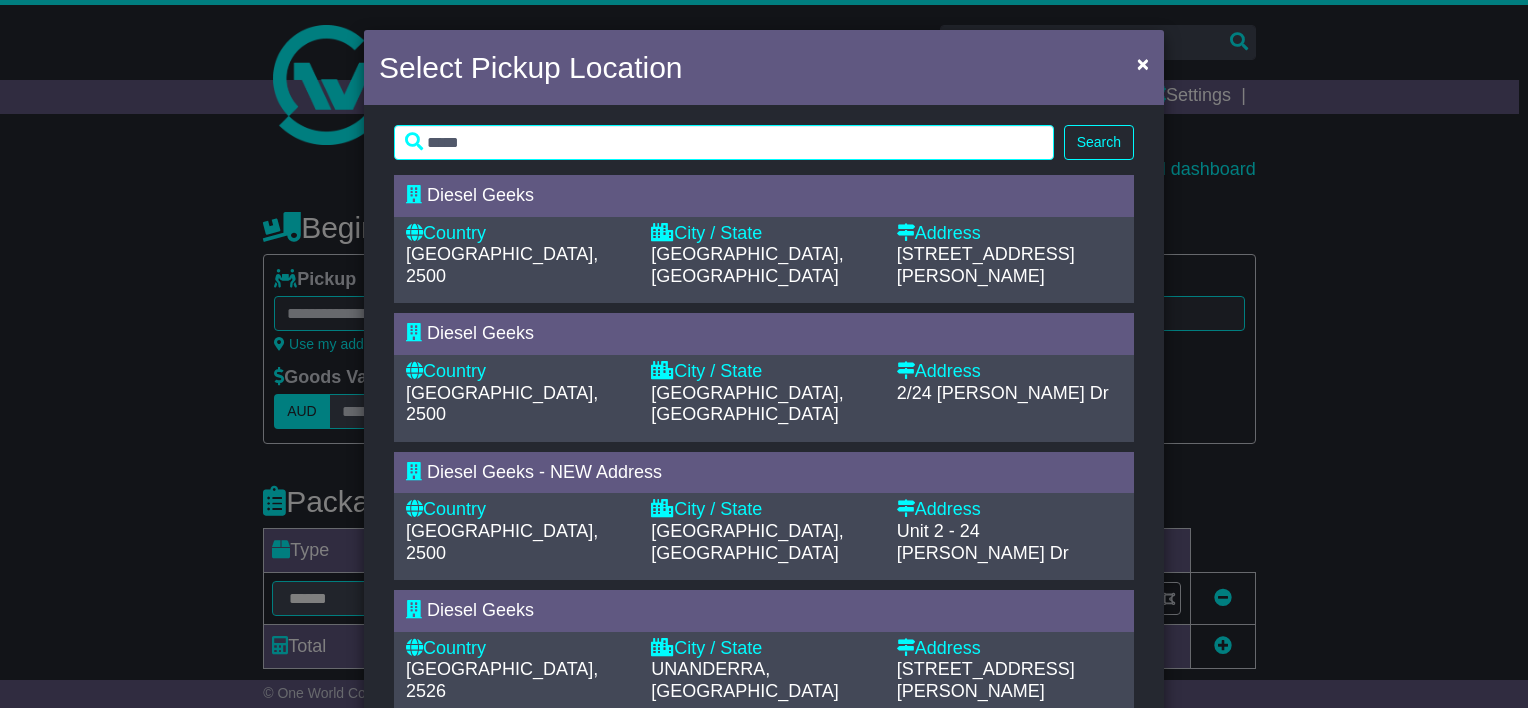 click on "[GEOGRAPHIC_DATA], [GEOGRAPHIC_DATA]" at bounding box center (763, 265) 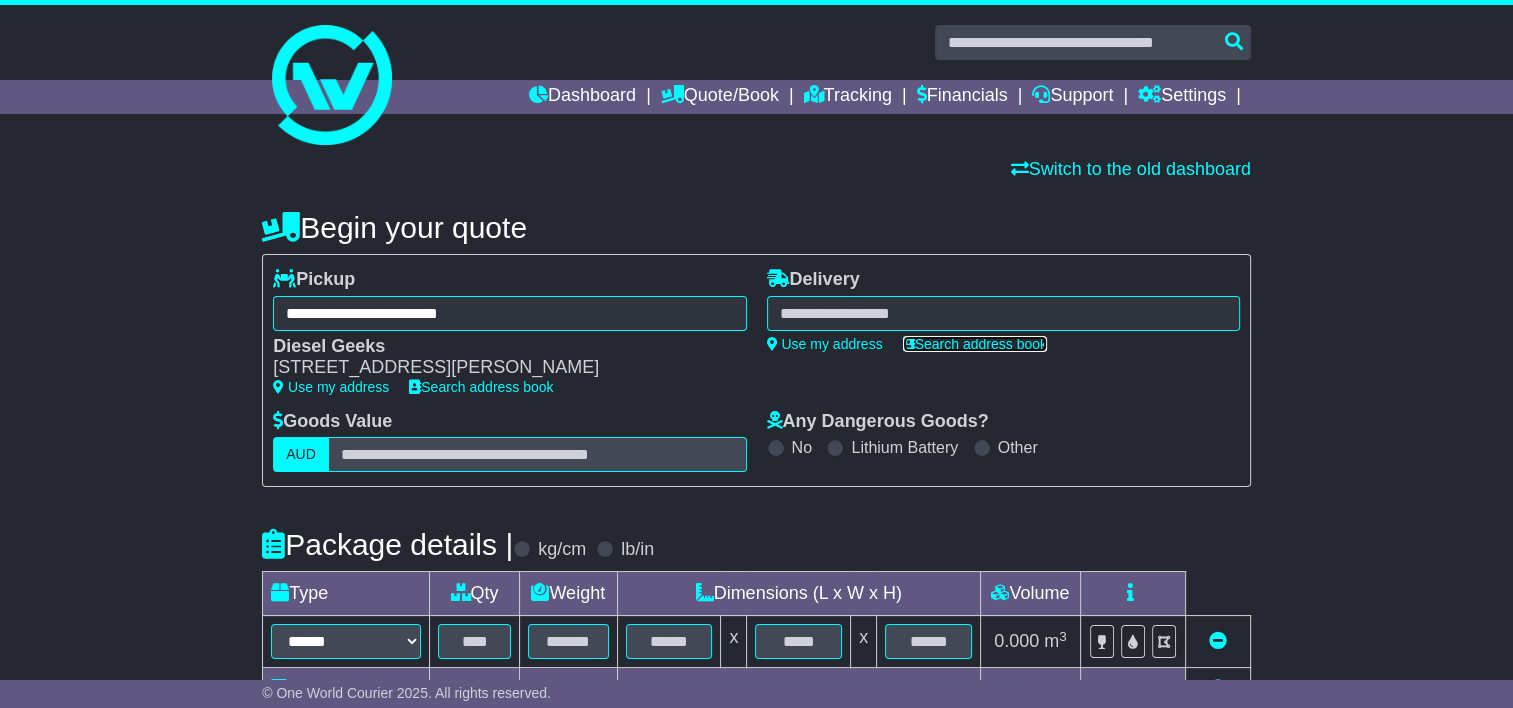 click on "Search address book" at bounding box center (975, 344) 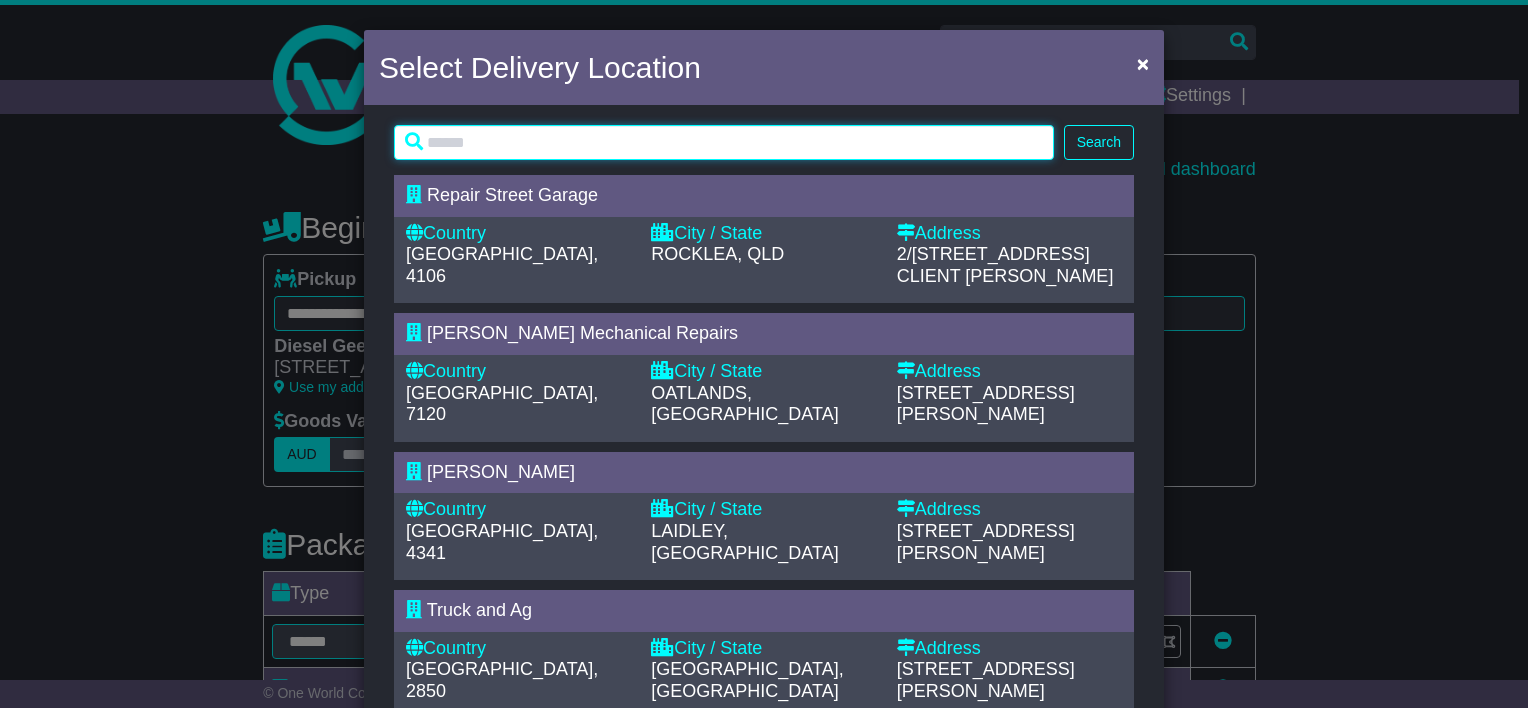 click at bounding box center [724, 142] 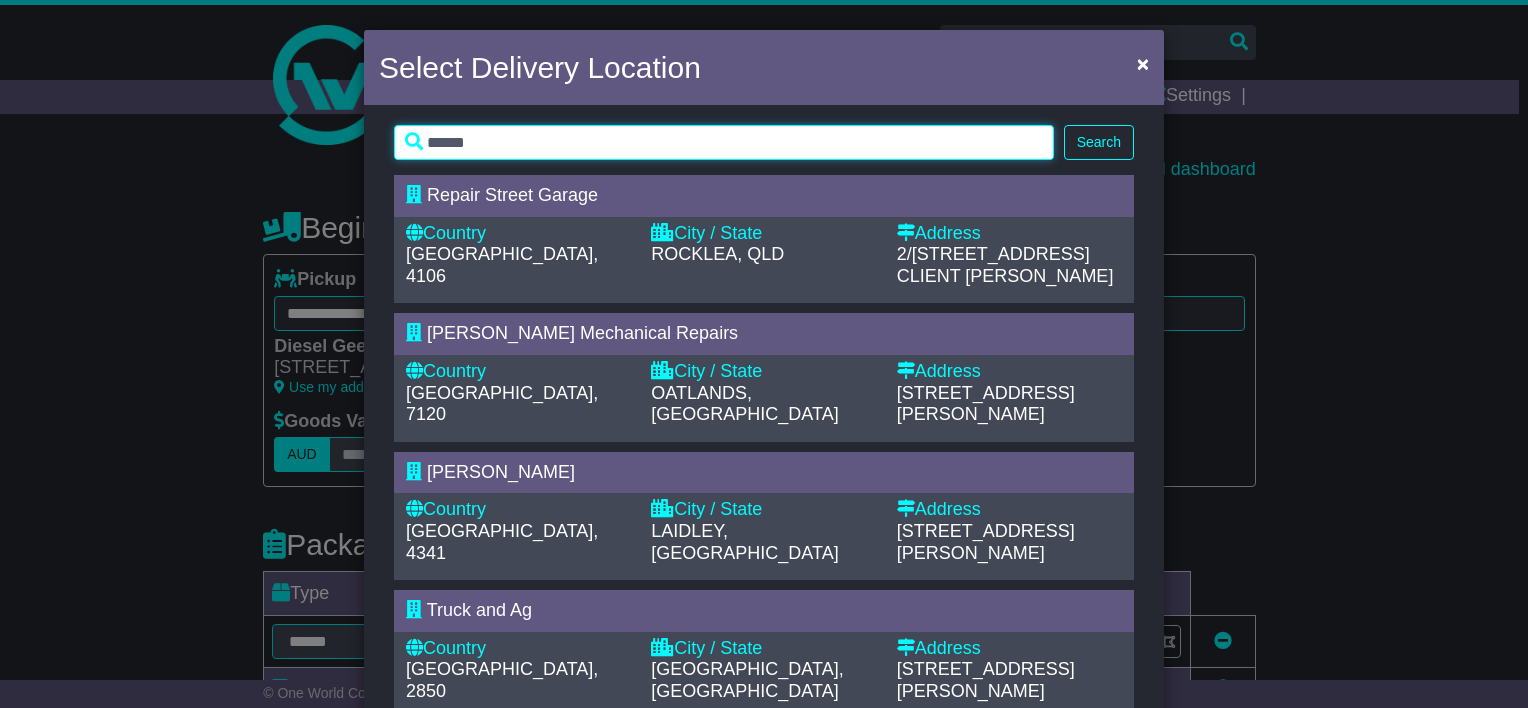 type on "******" 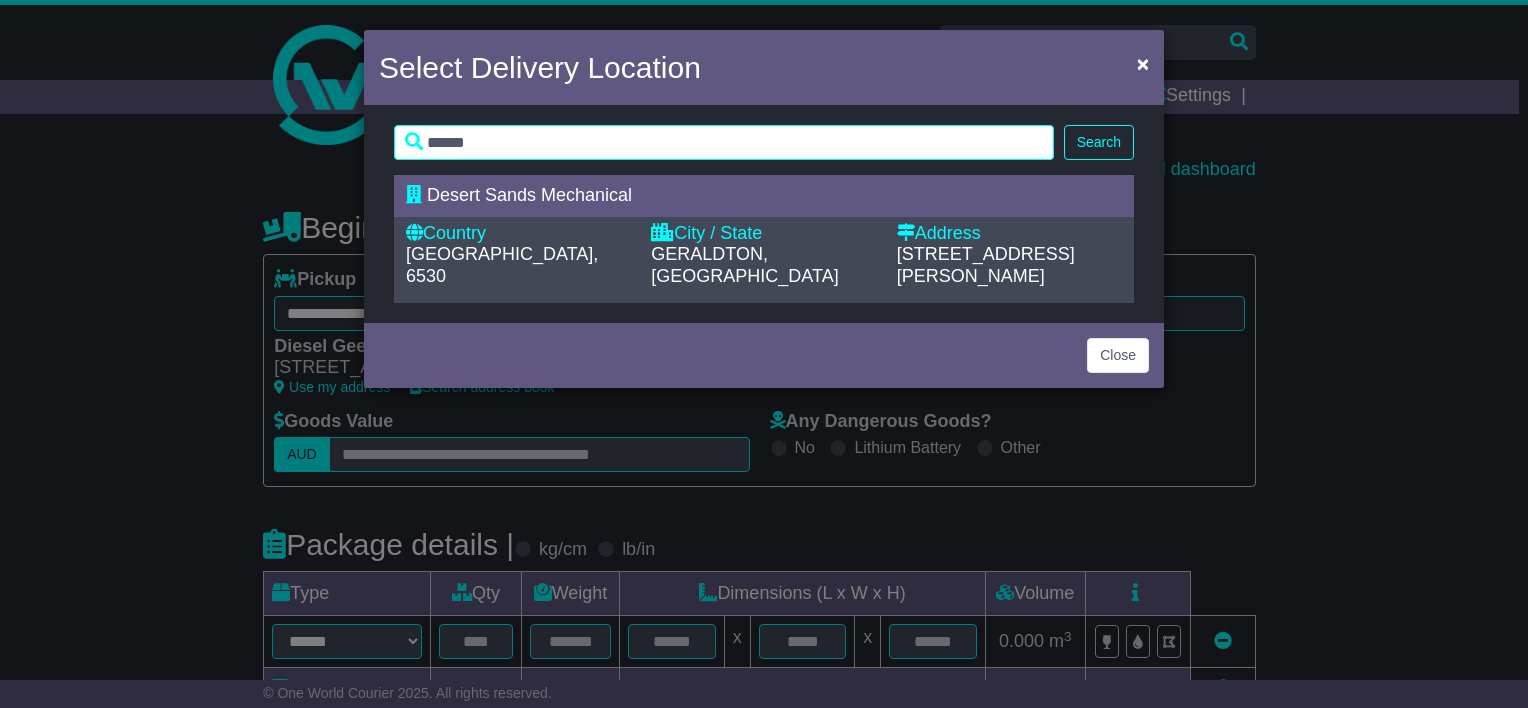 click on "City / State" at bounding box center (763, 234) 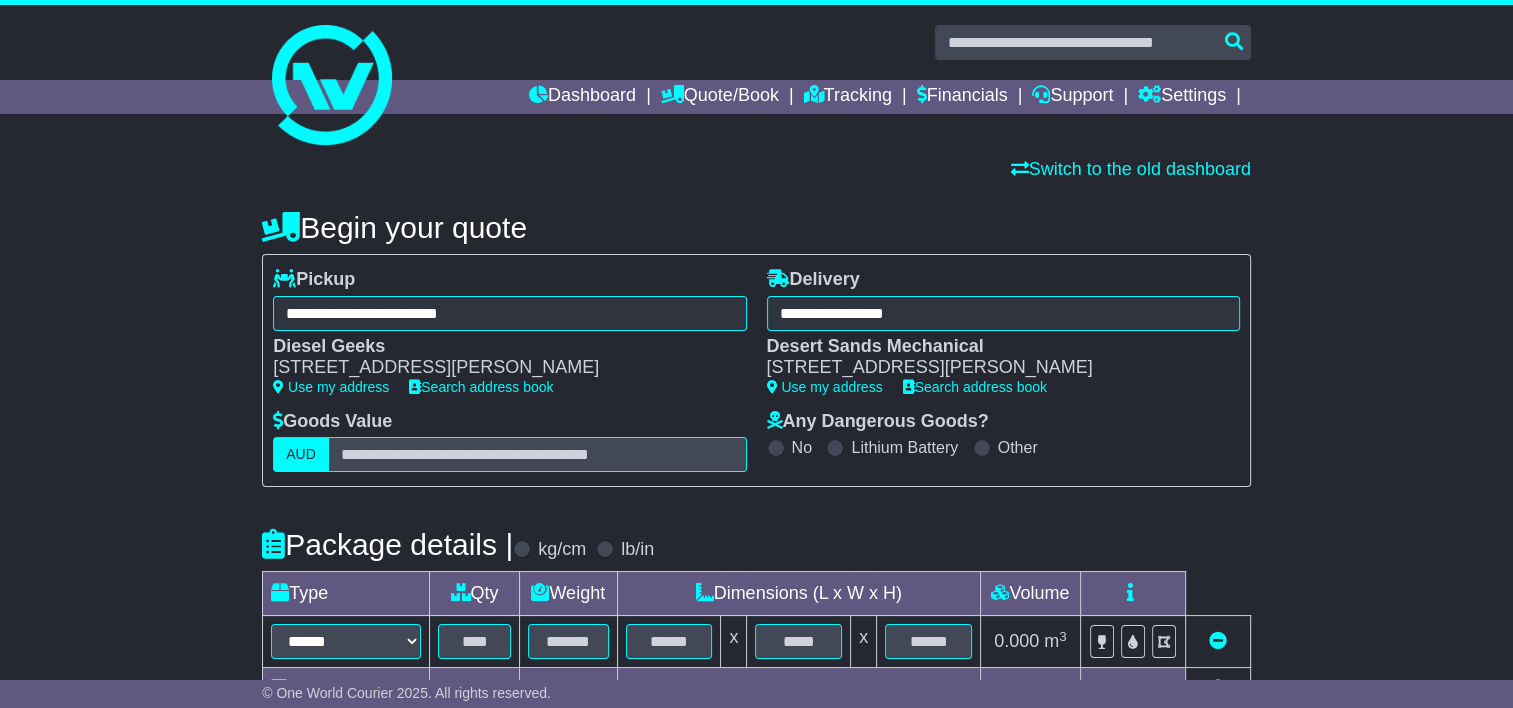 scroll, scrollTop: 255, scrollLeft: 0, axis: vertical 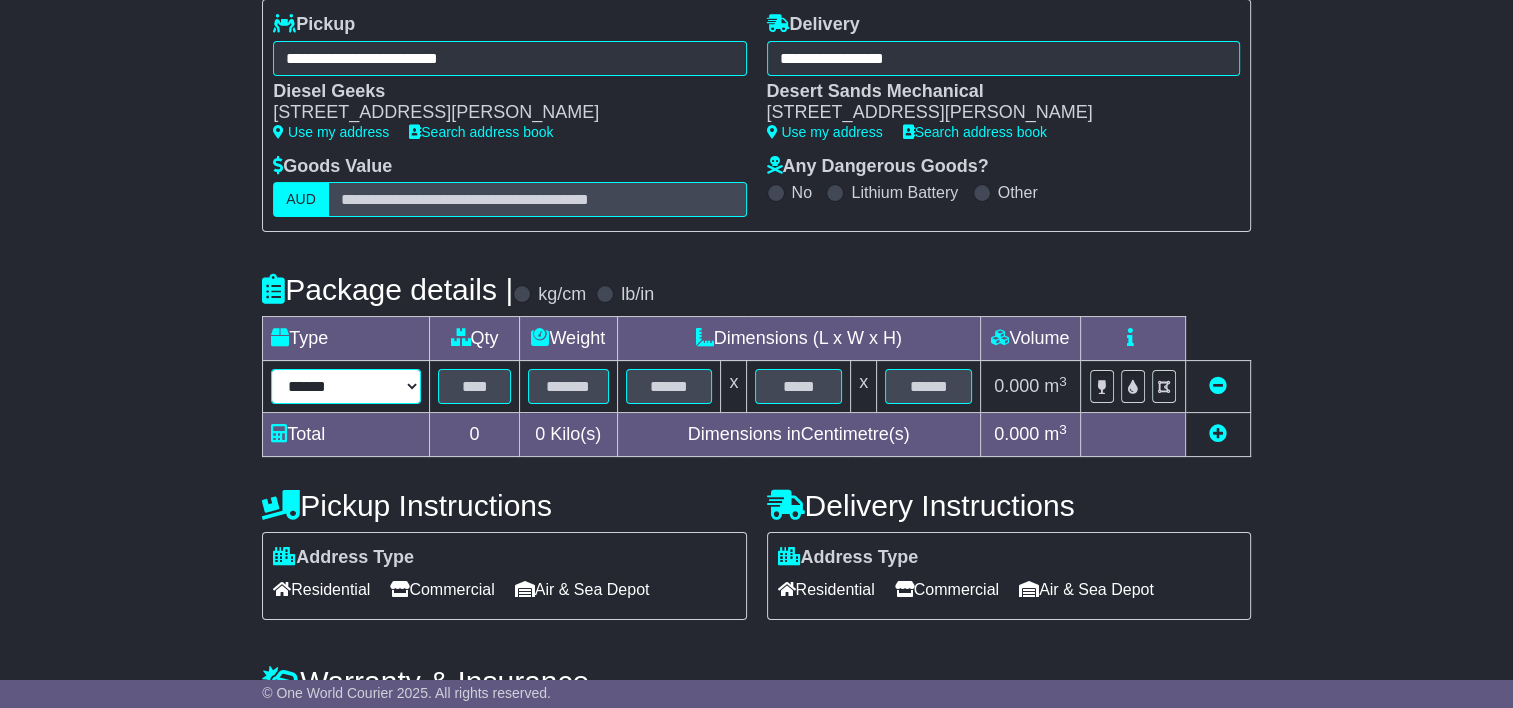 click on "****** ****** *** ******** ***** **** **** ****** *** *******" at bounding box center (346, 386) 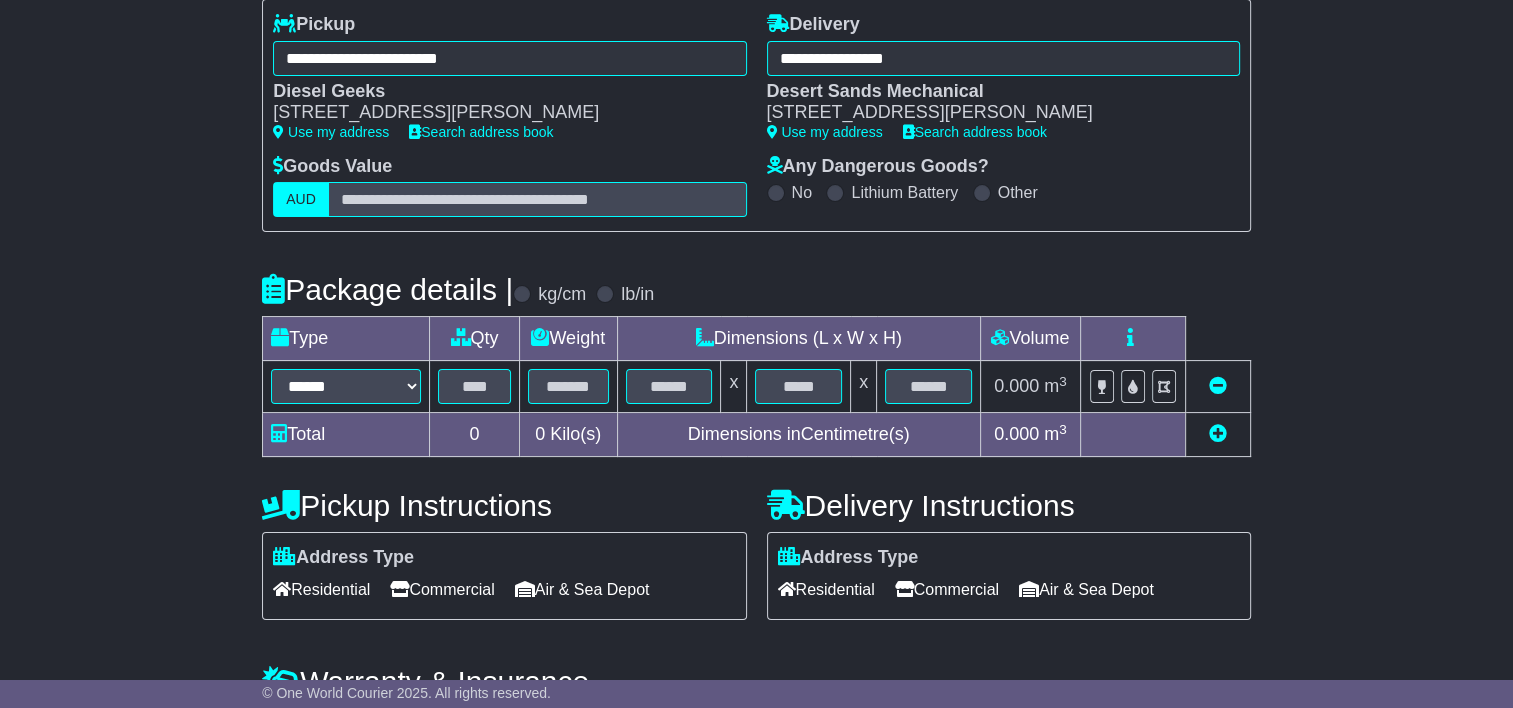 click at bounding box center [475, 387] 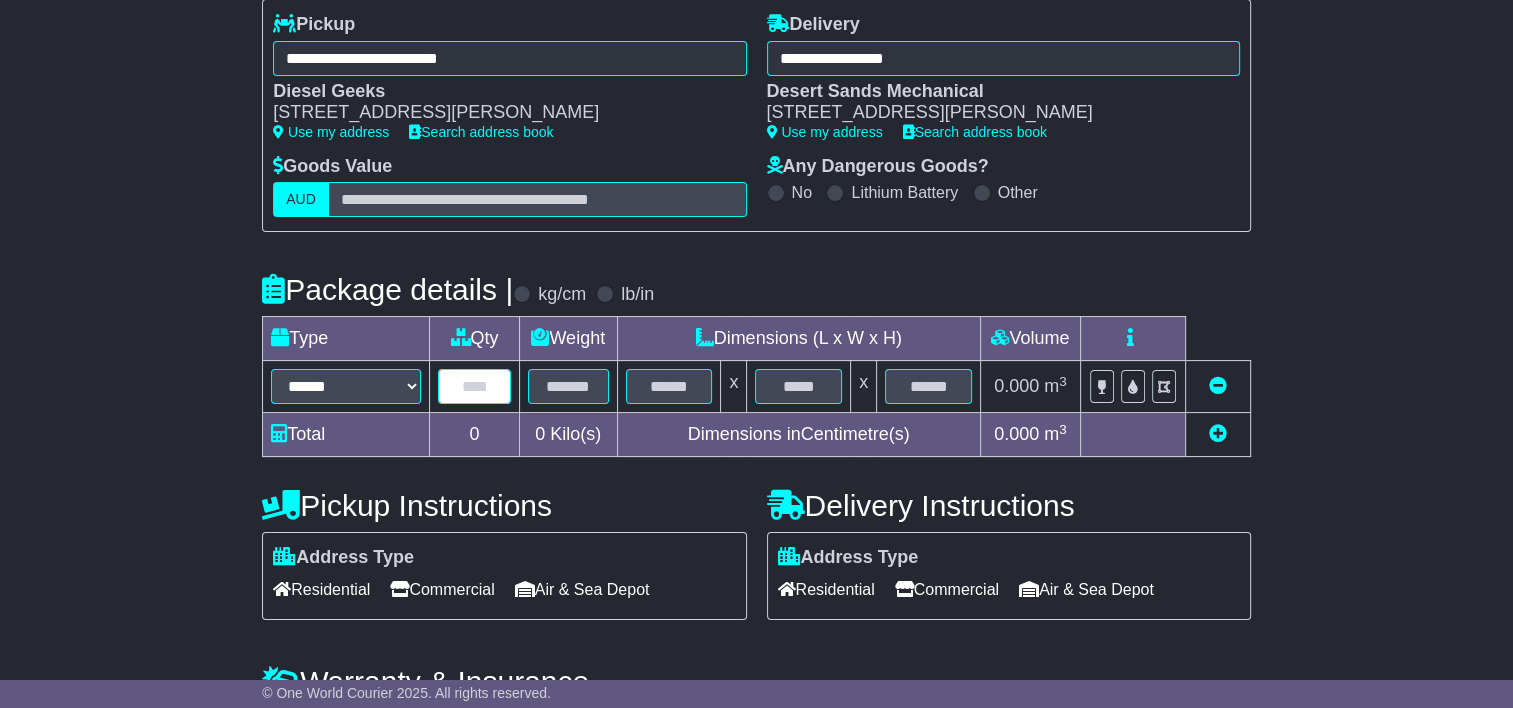 click at bounding box center [474, 386] 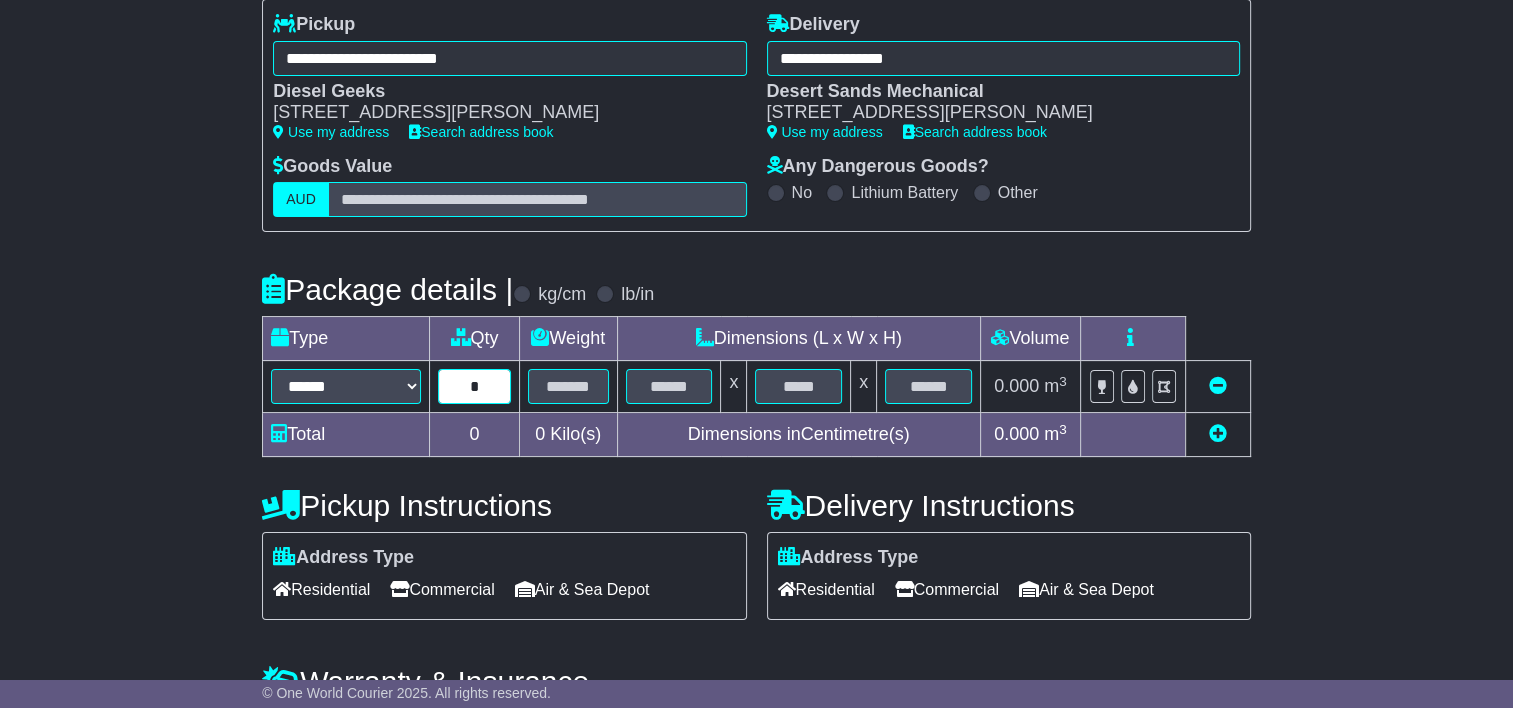 type on "*" 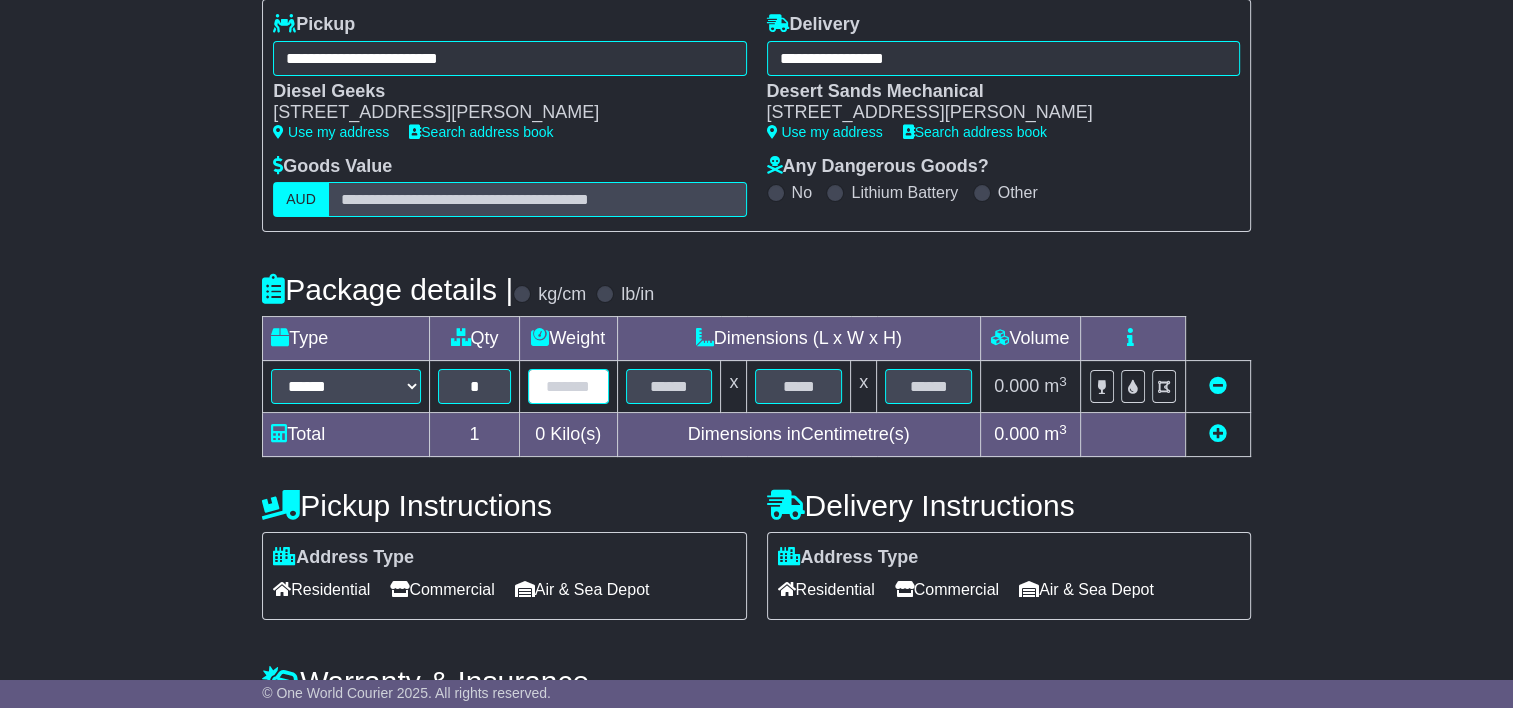 type on "*" 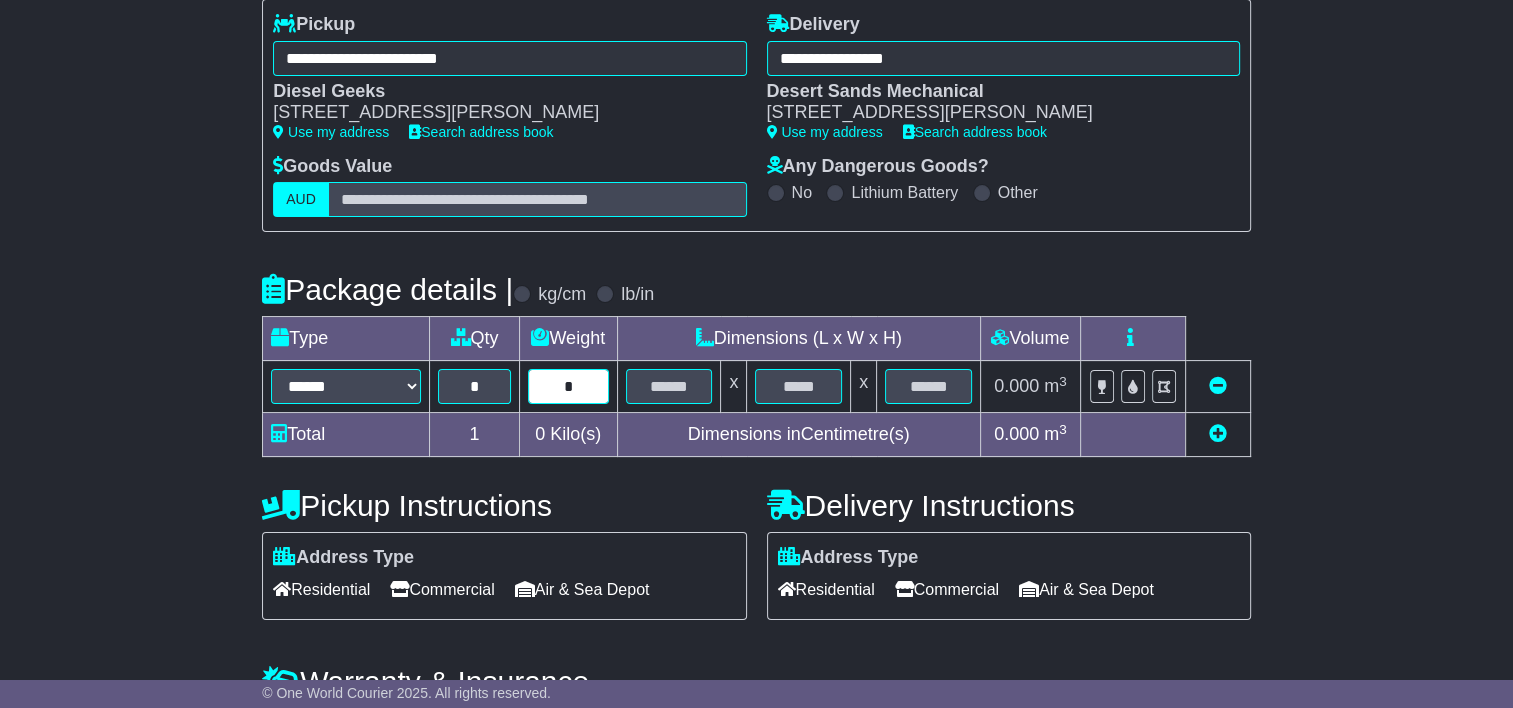 type on "*" 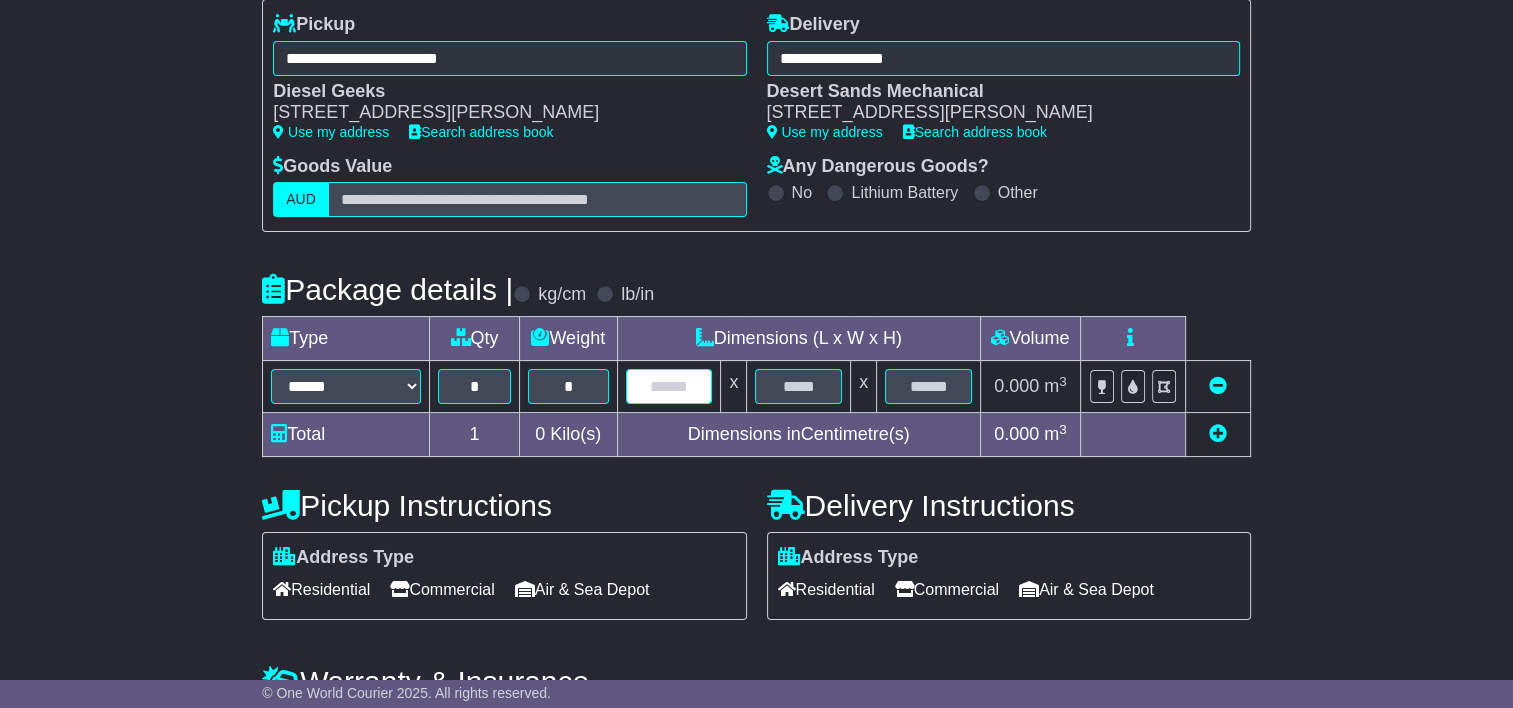 click at bounding box center [669, 386] 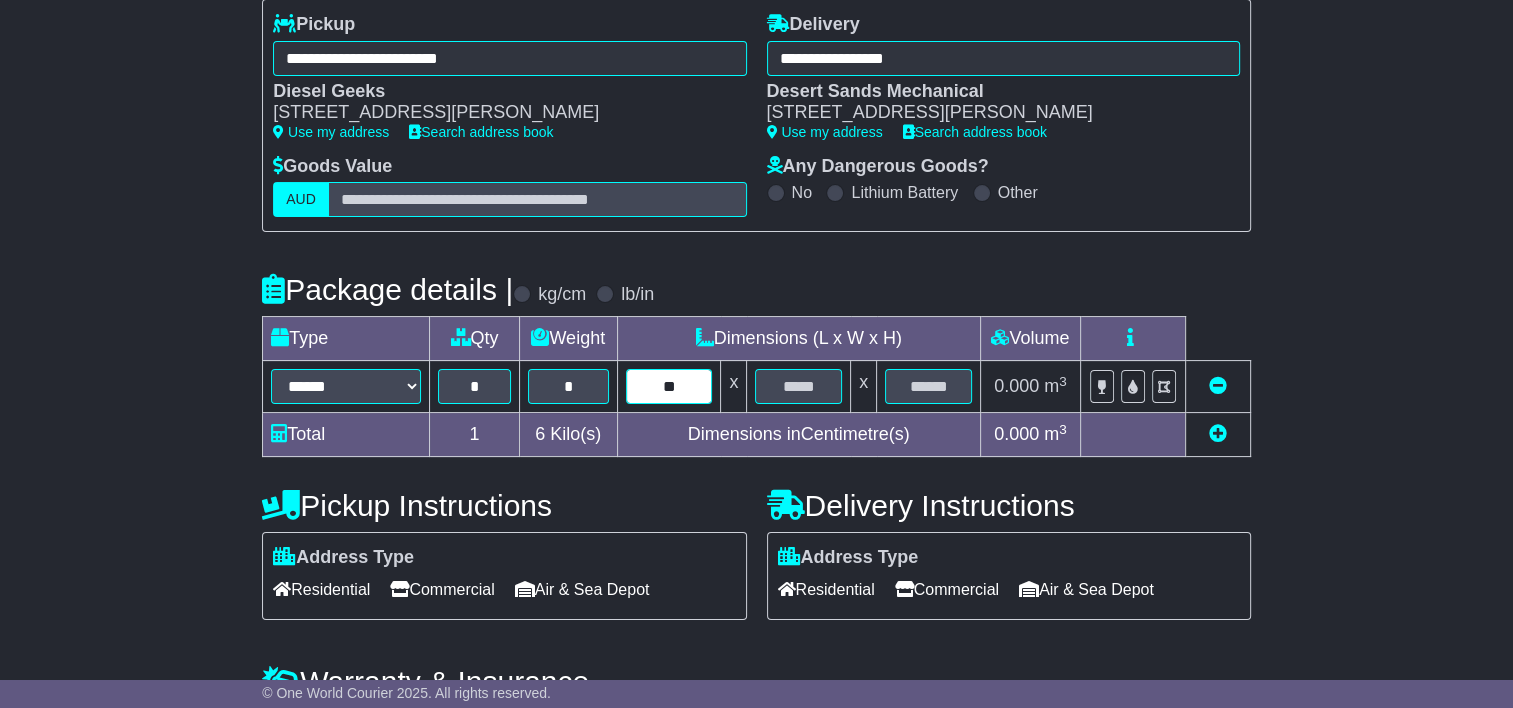 type on "**" 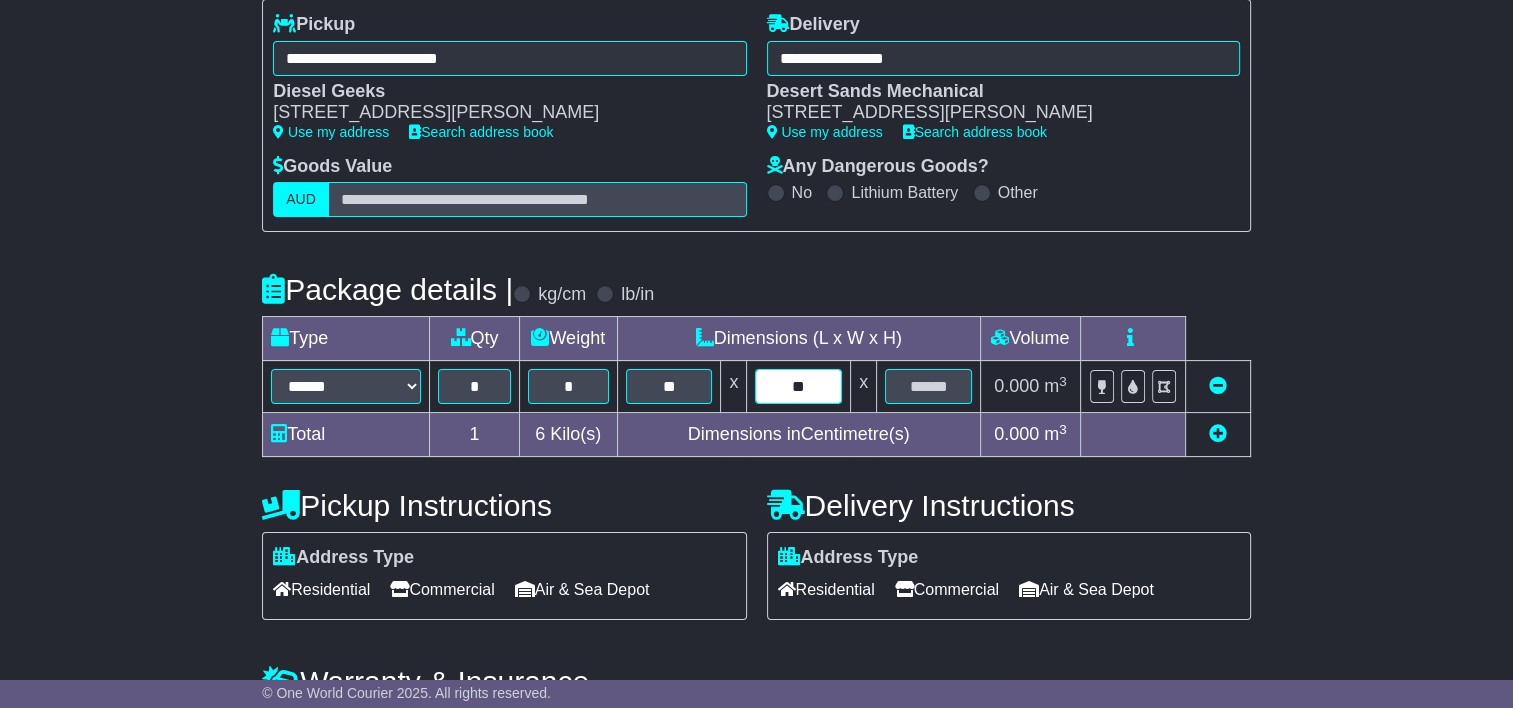 type on "**" 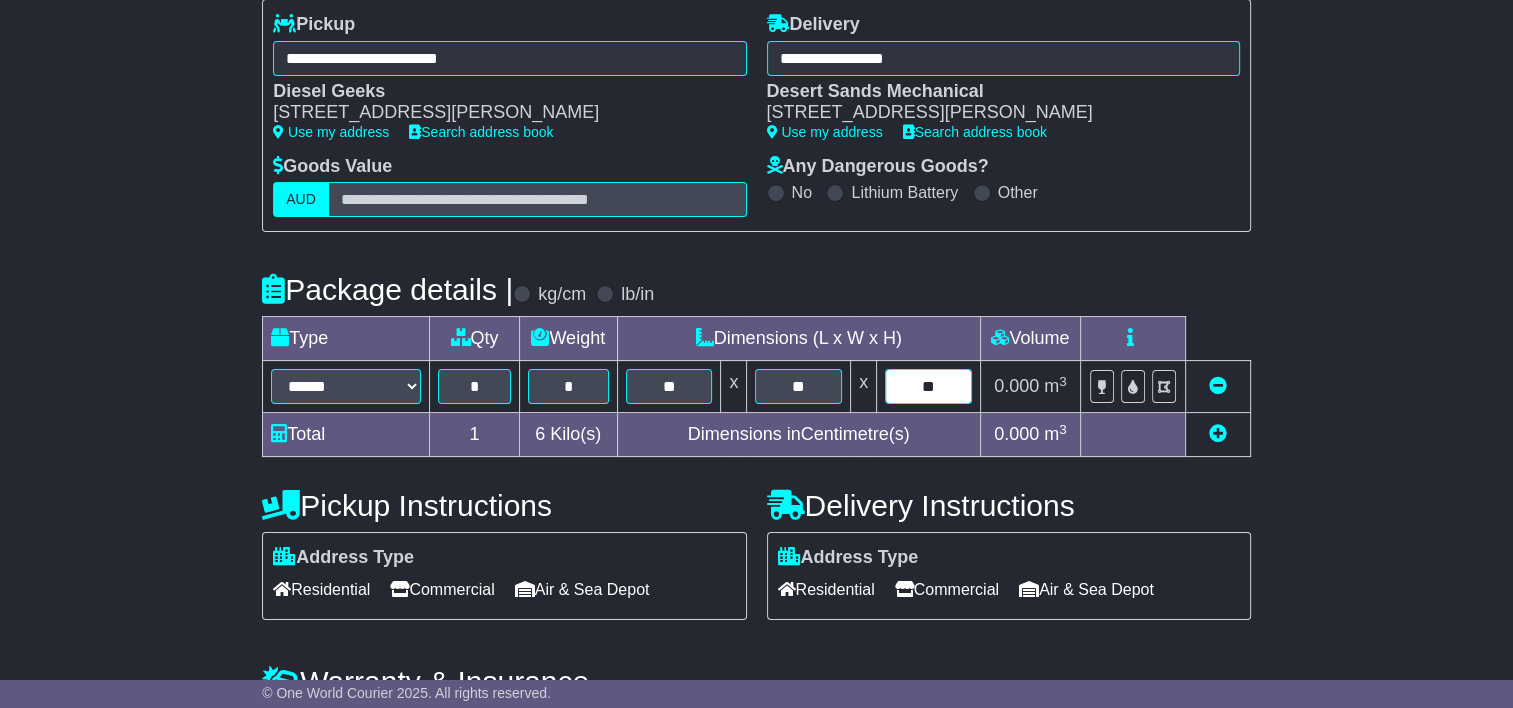scroll, scrollTop: 392, scrollLeft: 0, axis: vertical 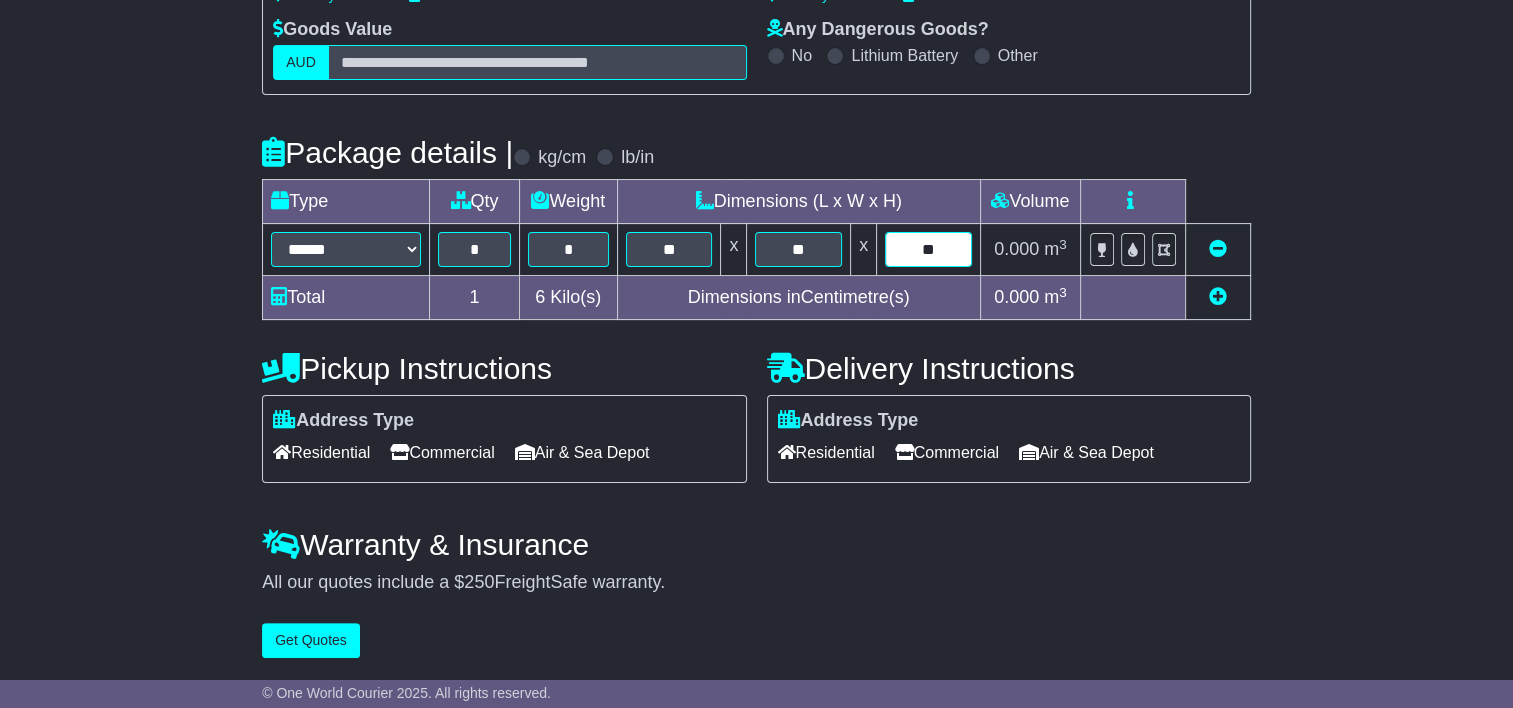 type on "**" 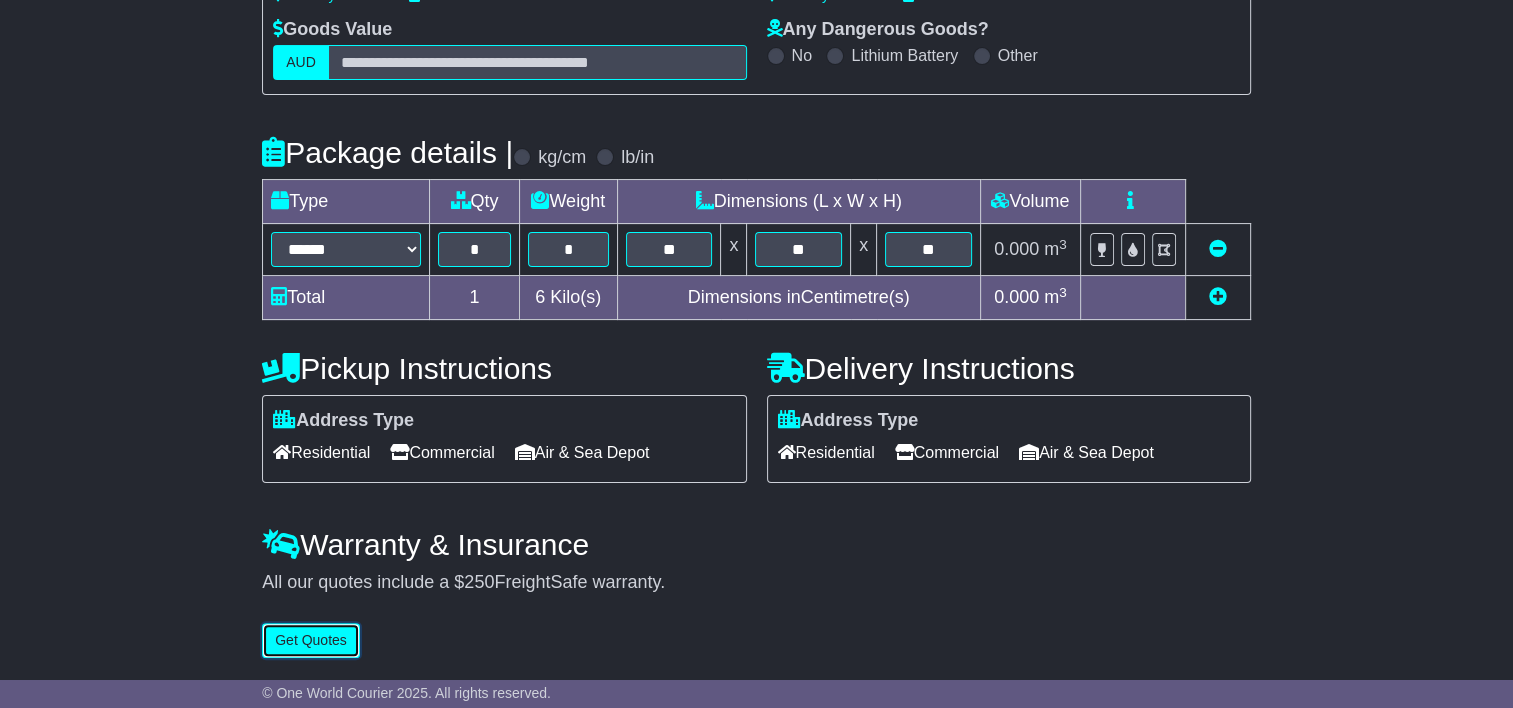 click on "Get Quotes" at bounding box center [311, 640] 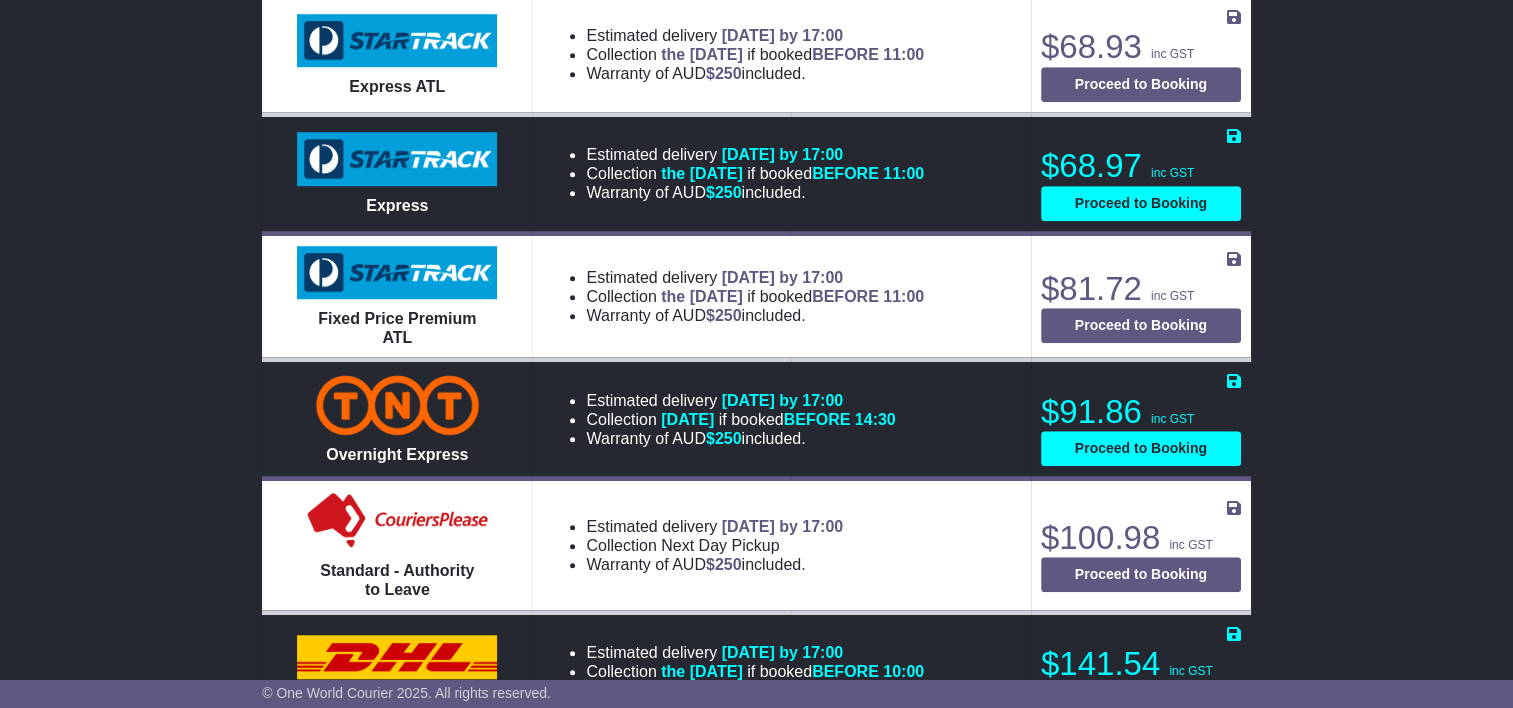 scroll, scrollTop: 1425, scrollLeft: 0, axis: vertical 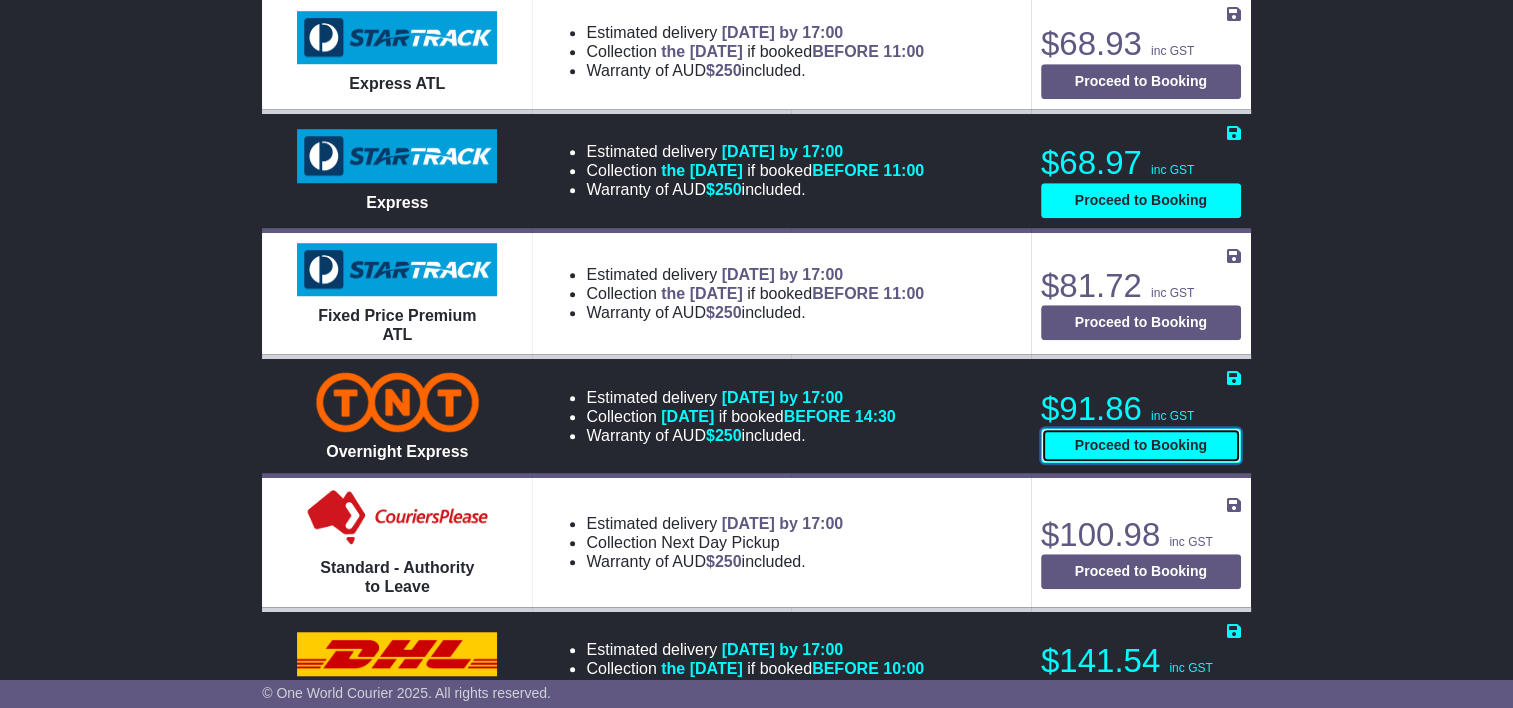 click on "Proceed to Booking" at bounding box center [1141, 445] 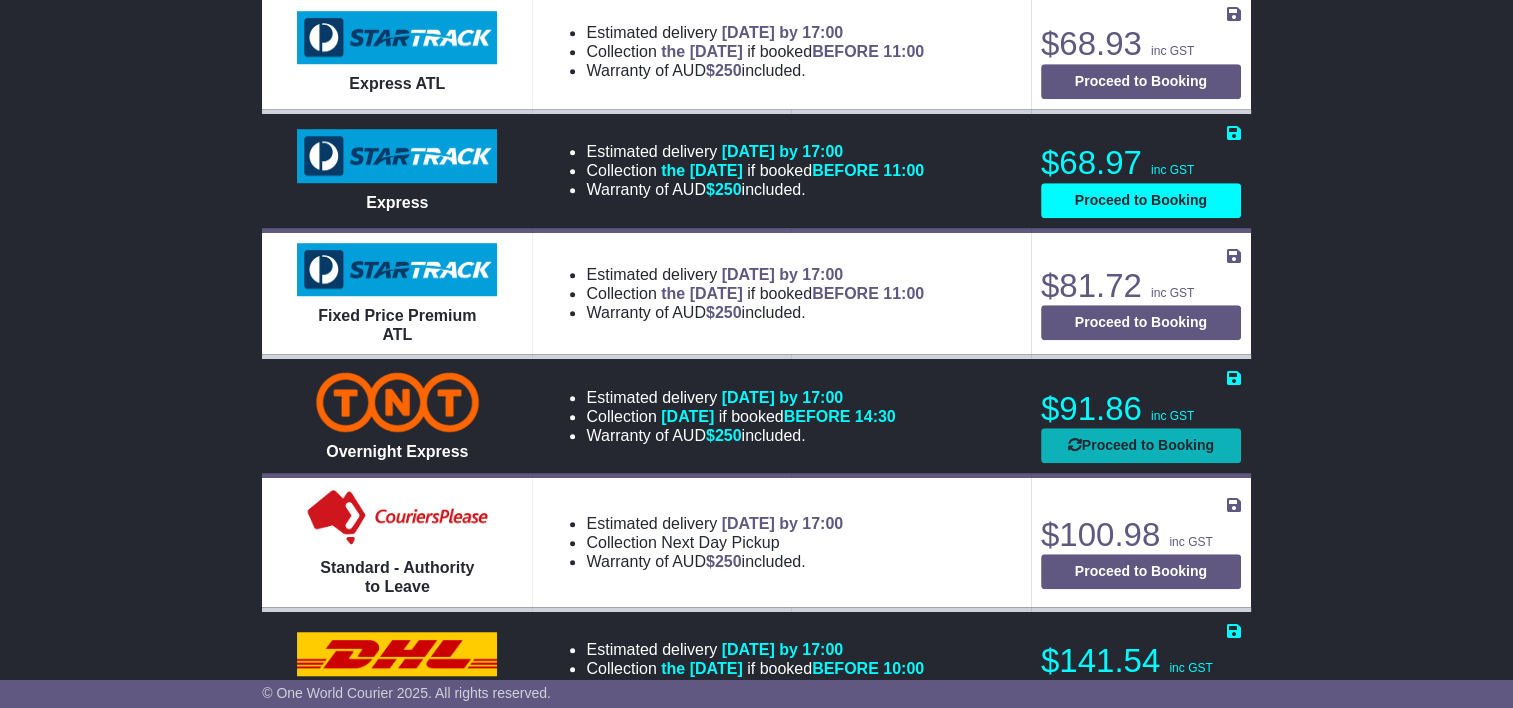 select on "*****" 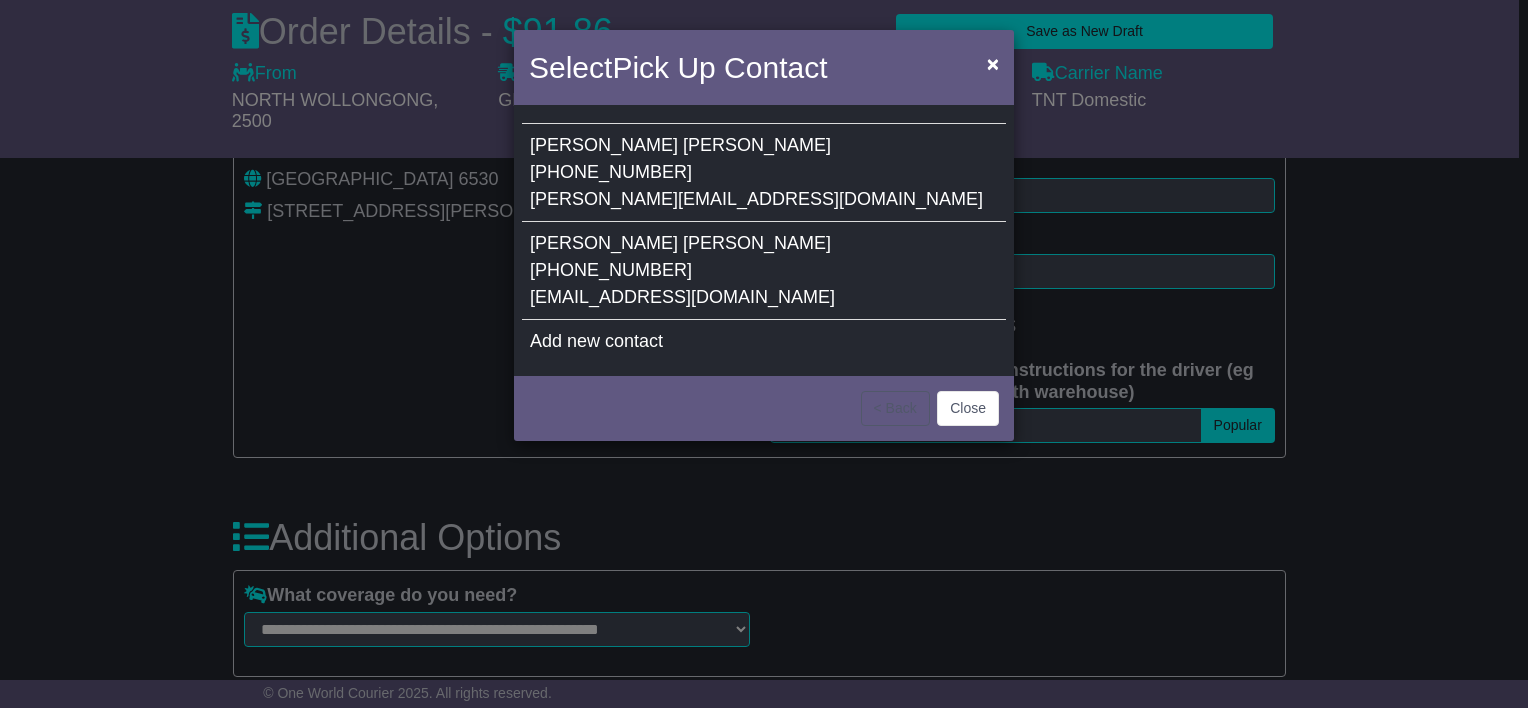 select 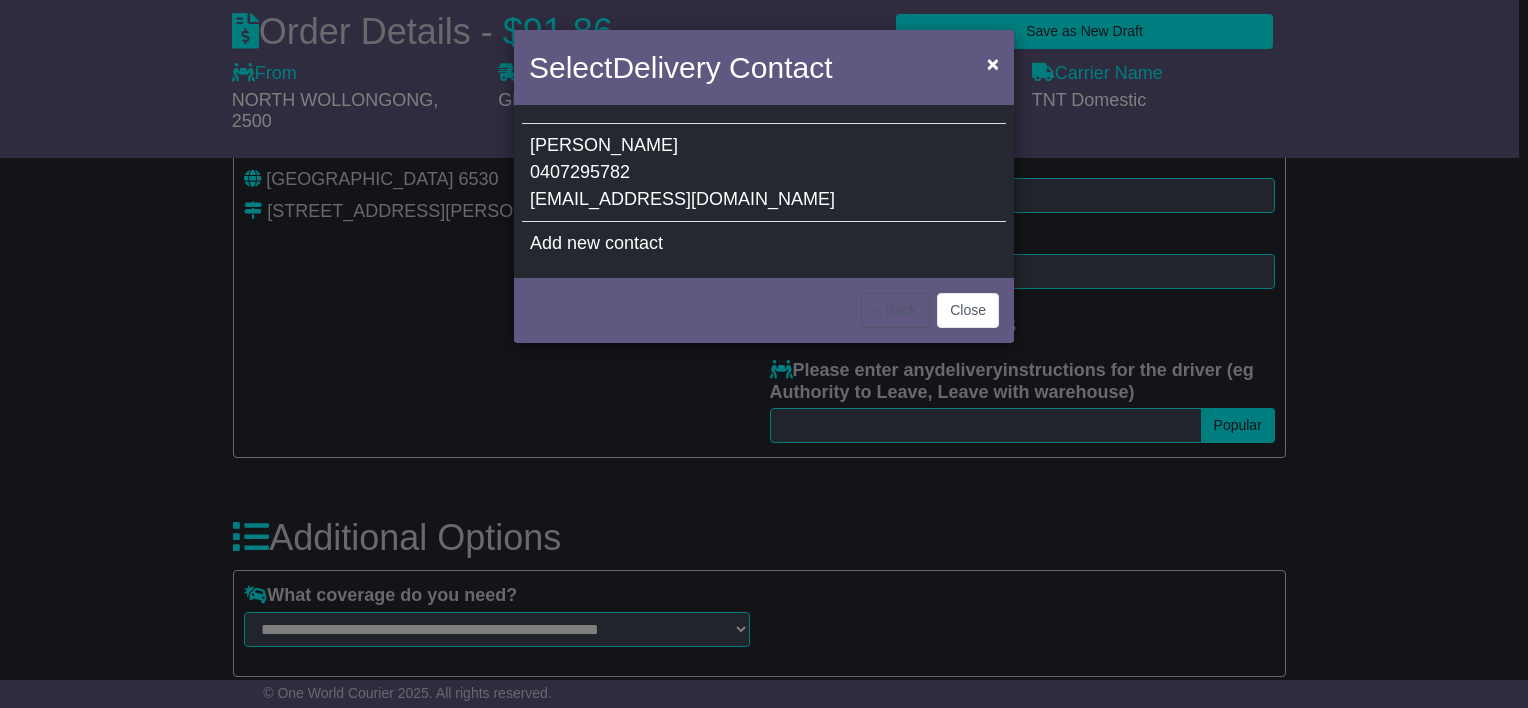click on "[PERSON_NAME]
0407295782
[EMAIL_ADDRESS][DOMAIN_NAME]" at bounding box center (764, 173) 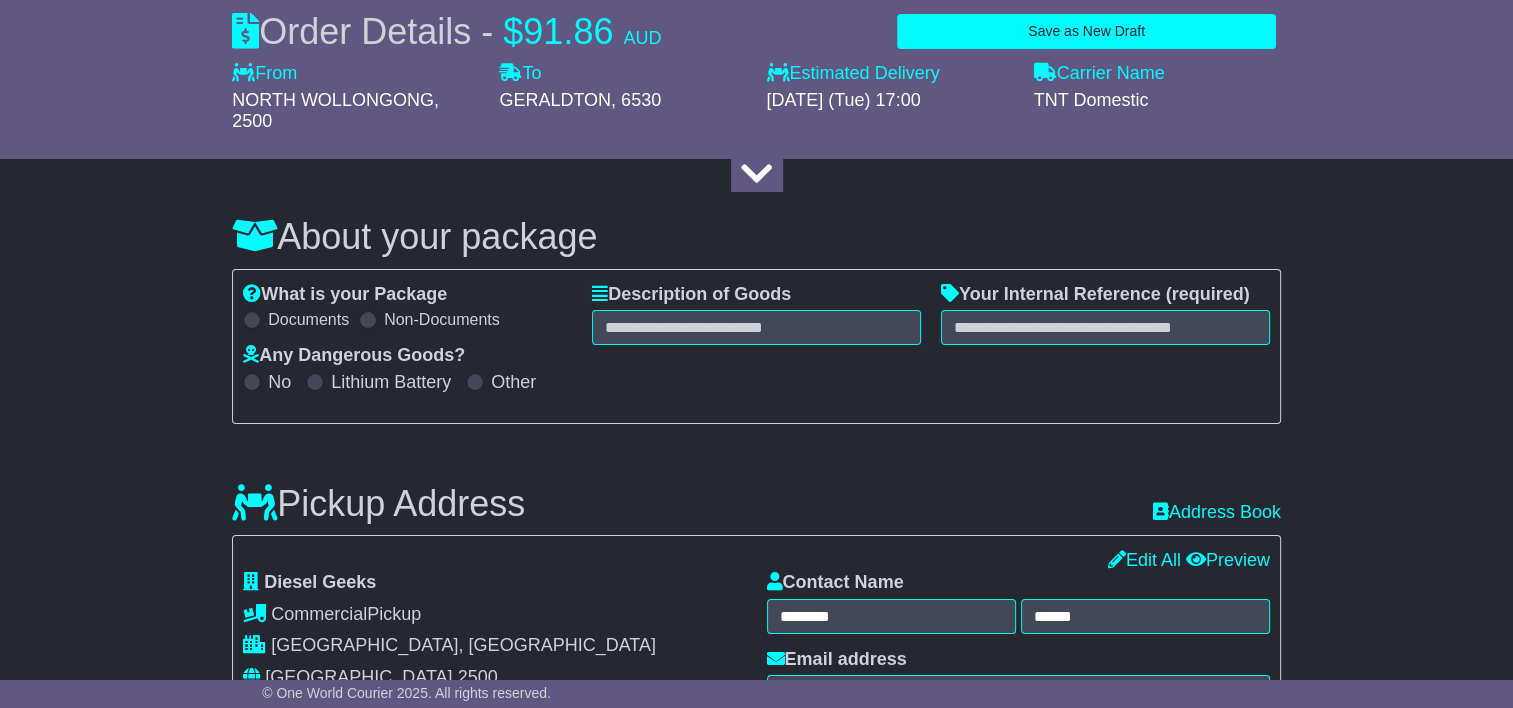 scroll, scrollTop: 0, scrollLeft: 0, axis: both 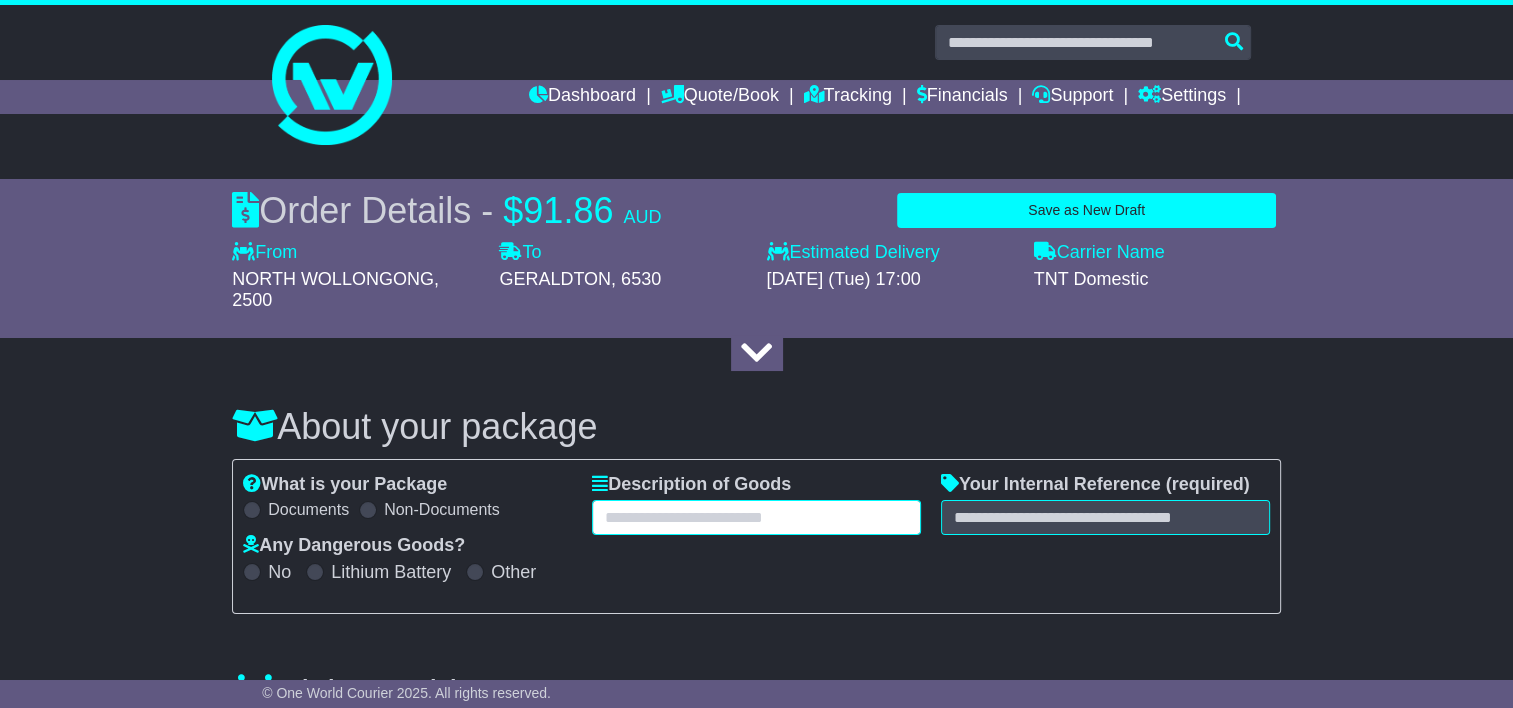 click at bounding box center [756, 517] 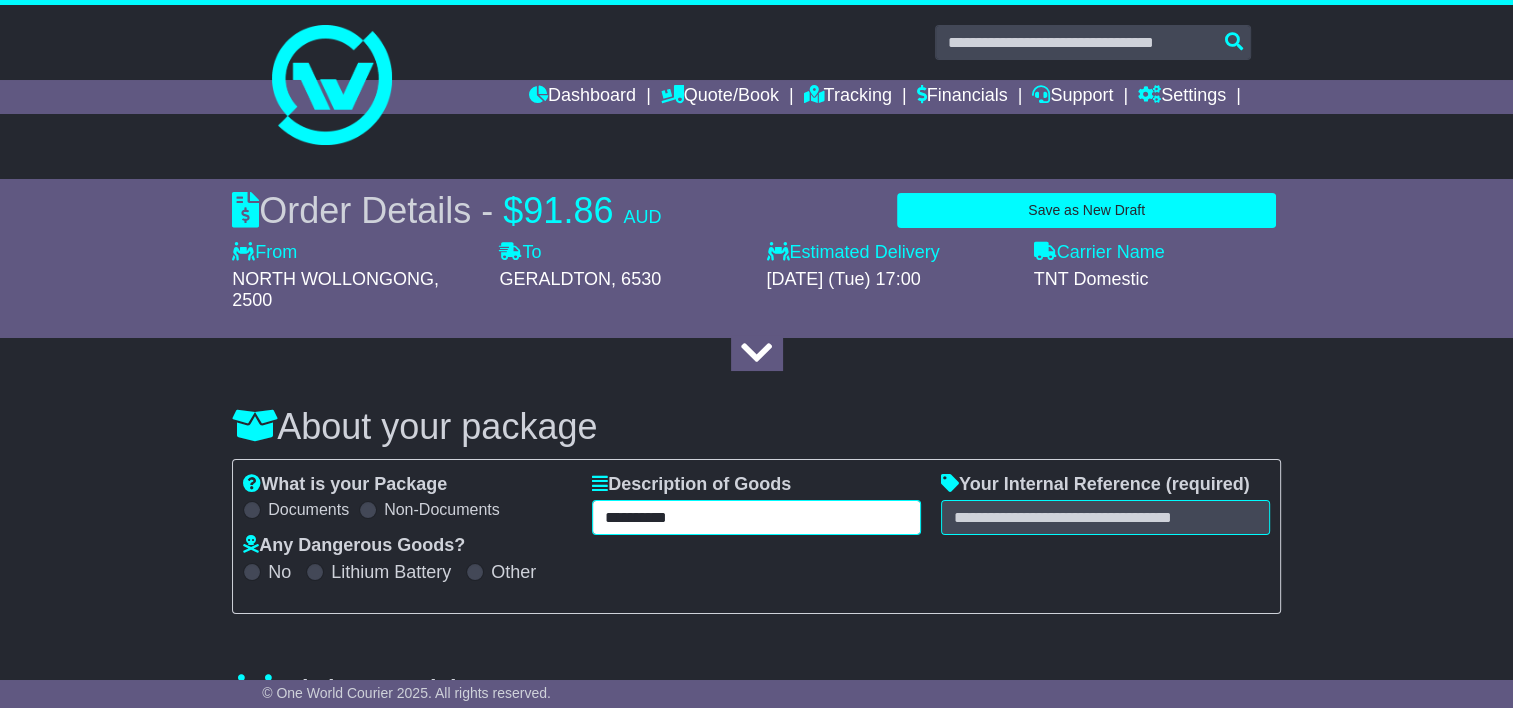 type on "**********" 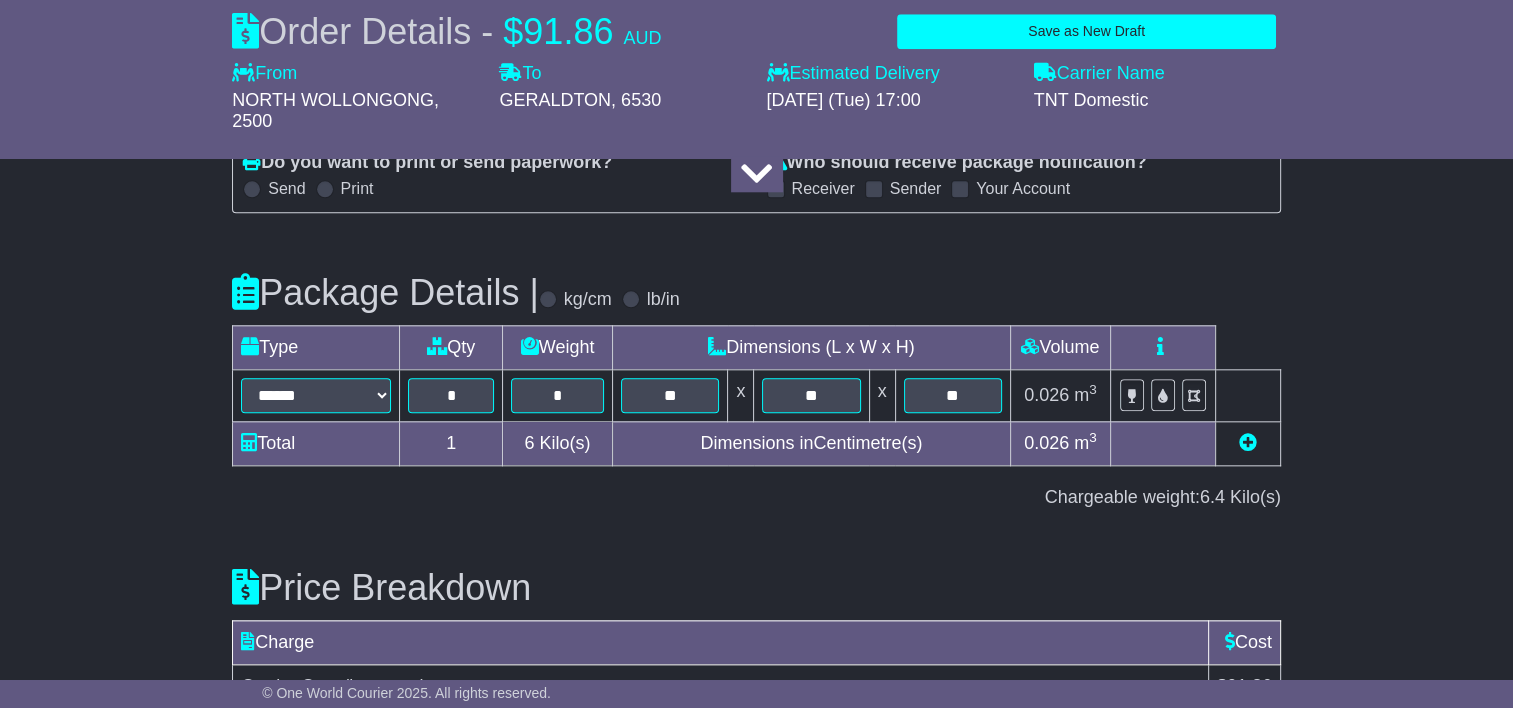scroll, scrollTop: 2177, scrollLeft: 0, axis: vertical 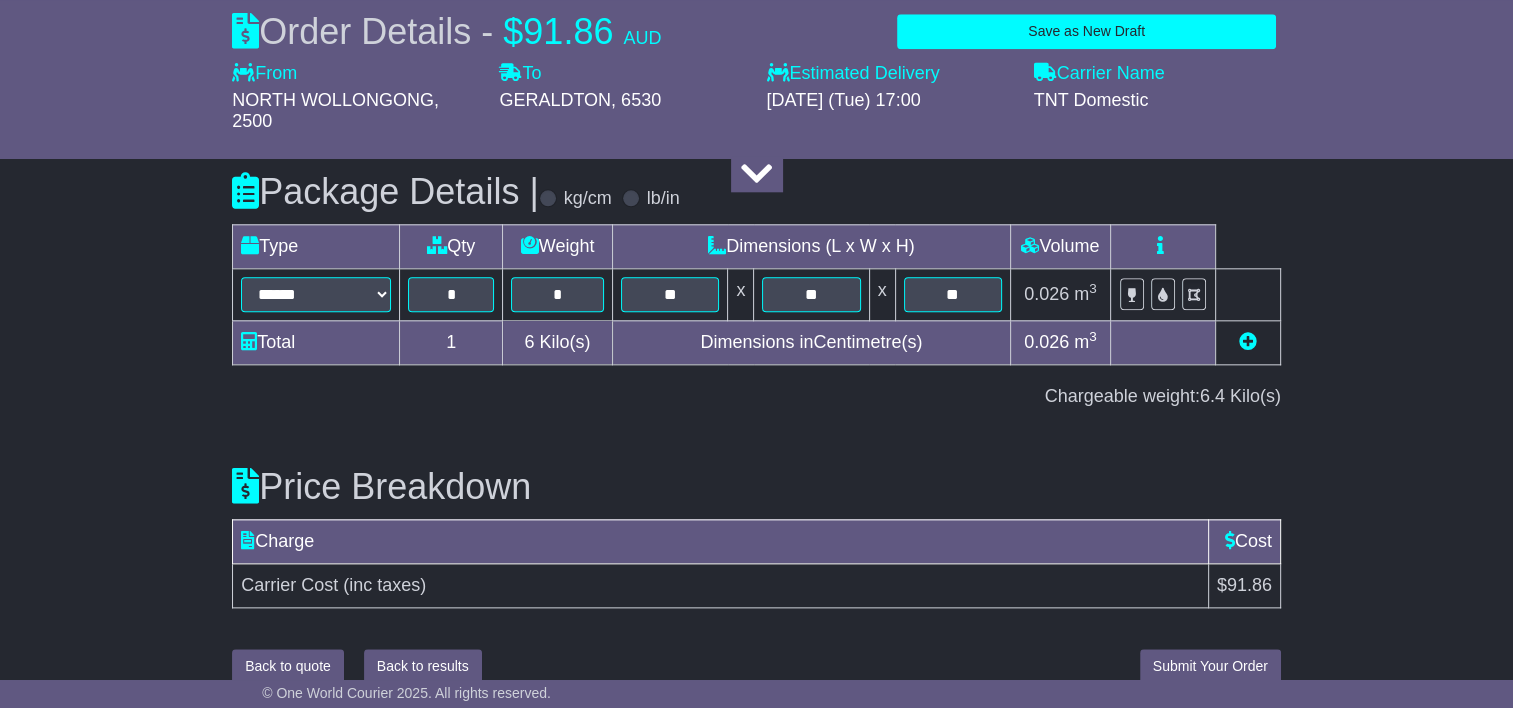 type on "********" 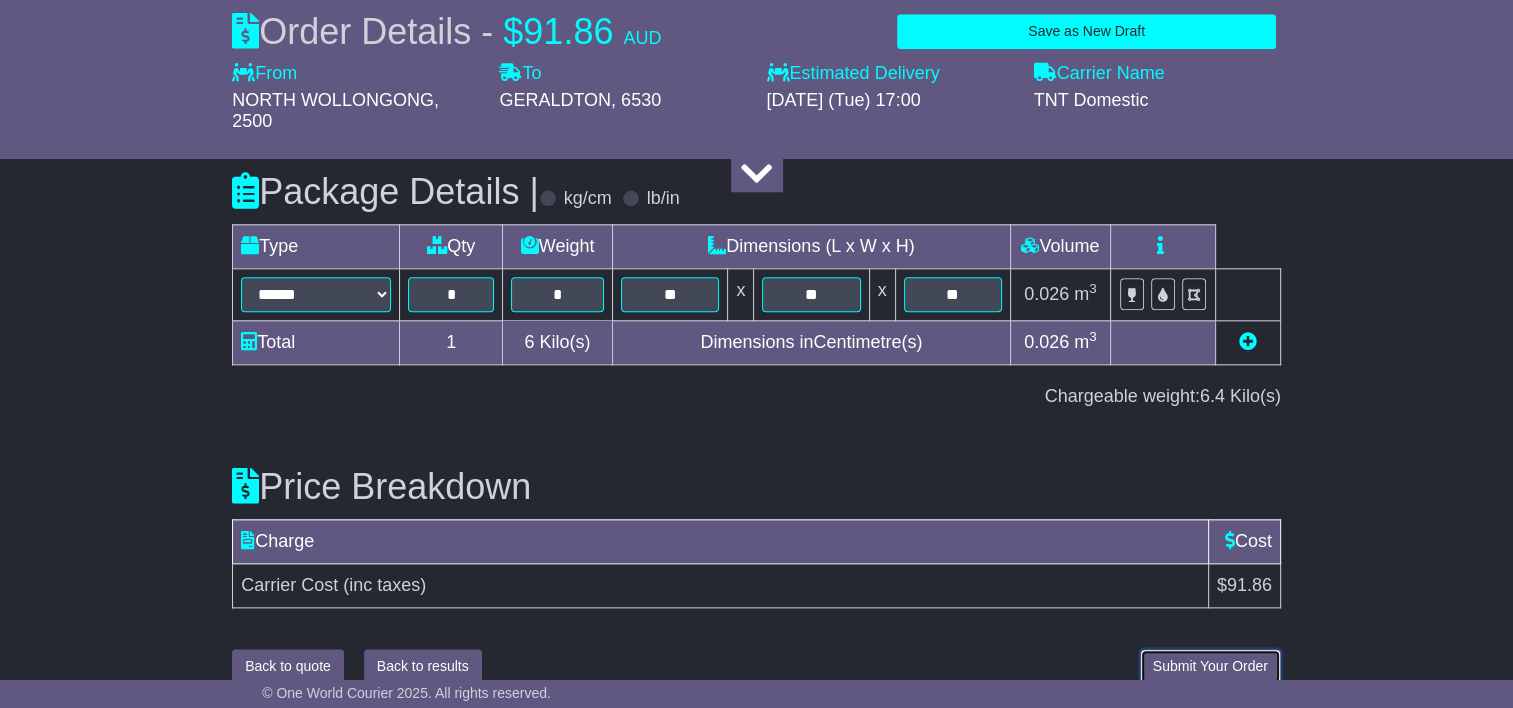 click on "Submit Your Order" at bounding box center (1210, 666) 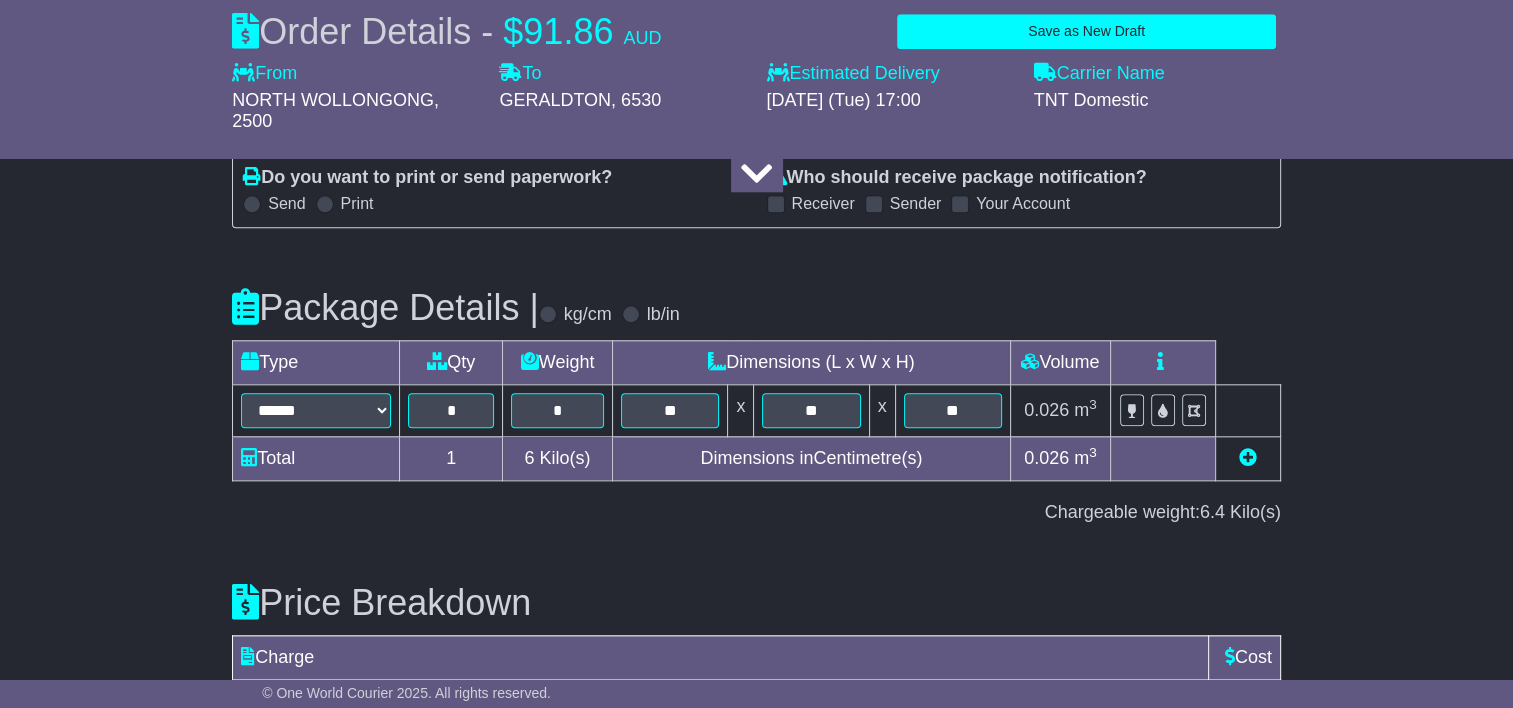 scroll, scrollTop: 2177, scrollLeft: 0, axis: vertical 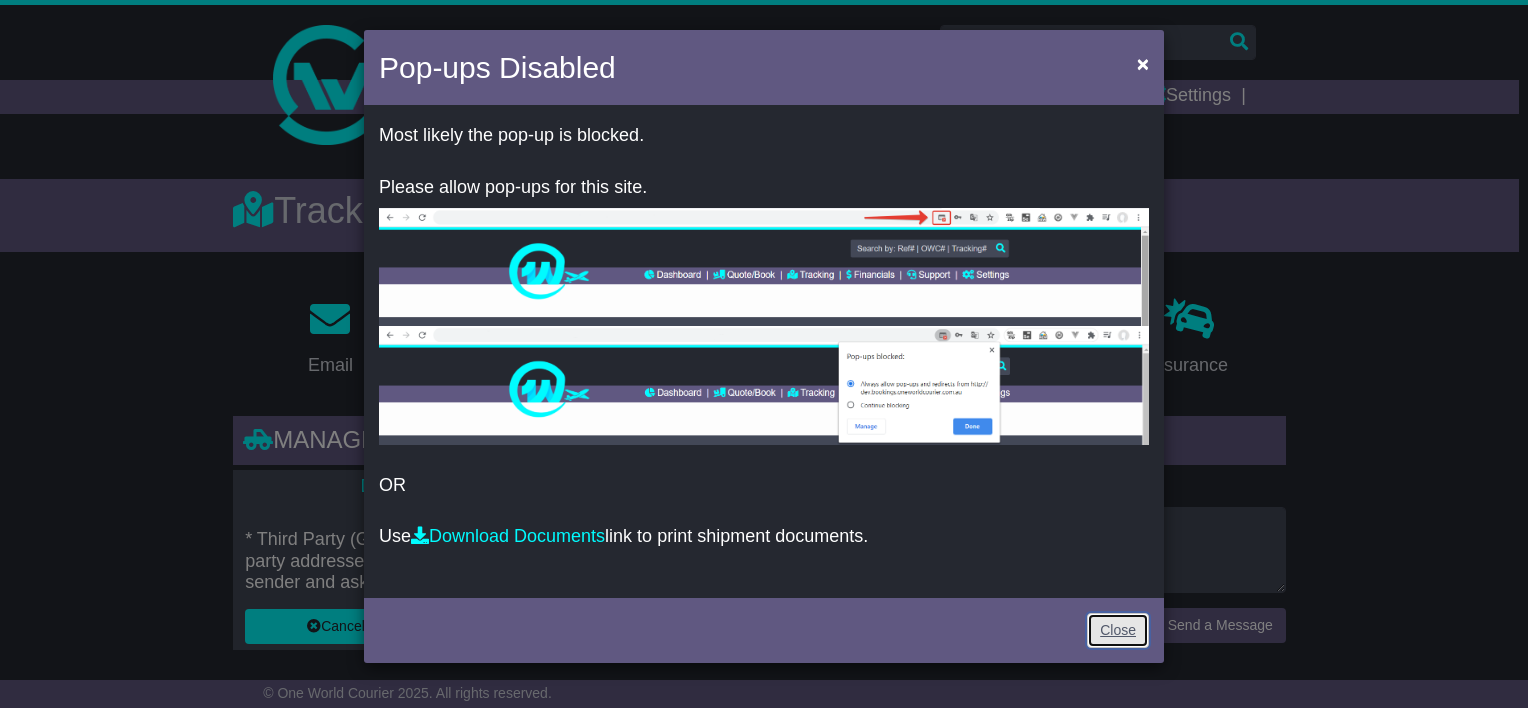 click on "Close" at bounding box center (1118, 630) 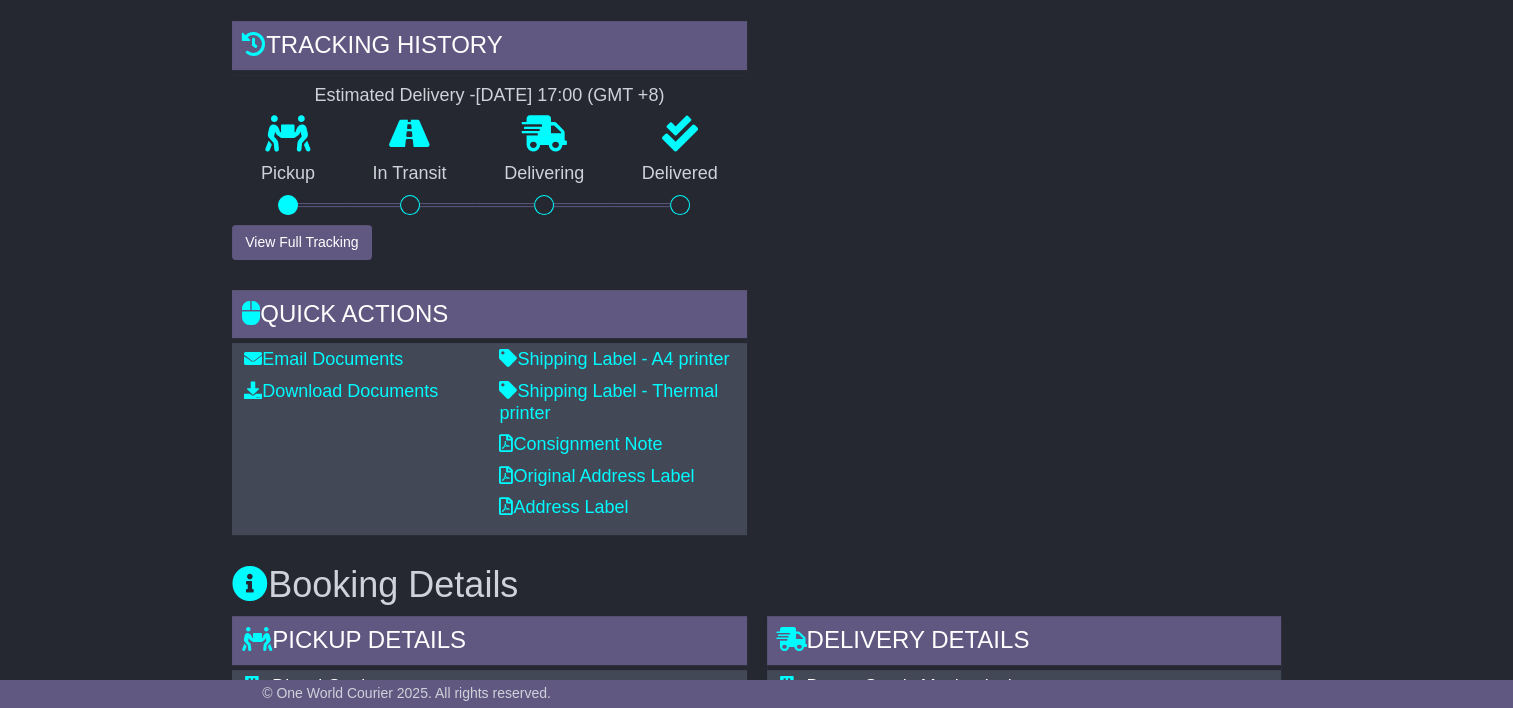 scroll, scrollTop: 816, scrollLeft: 0, axis: vertical 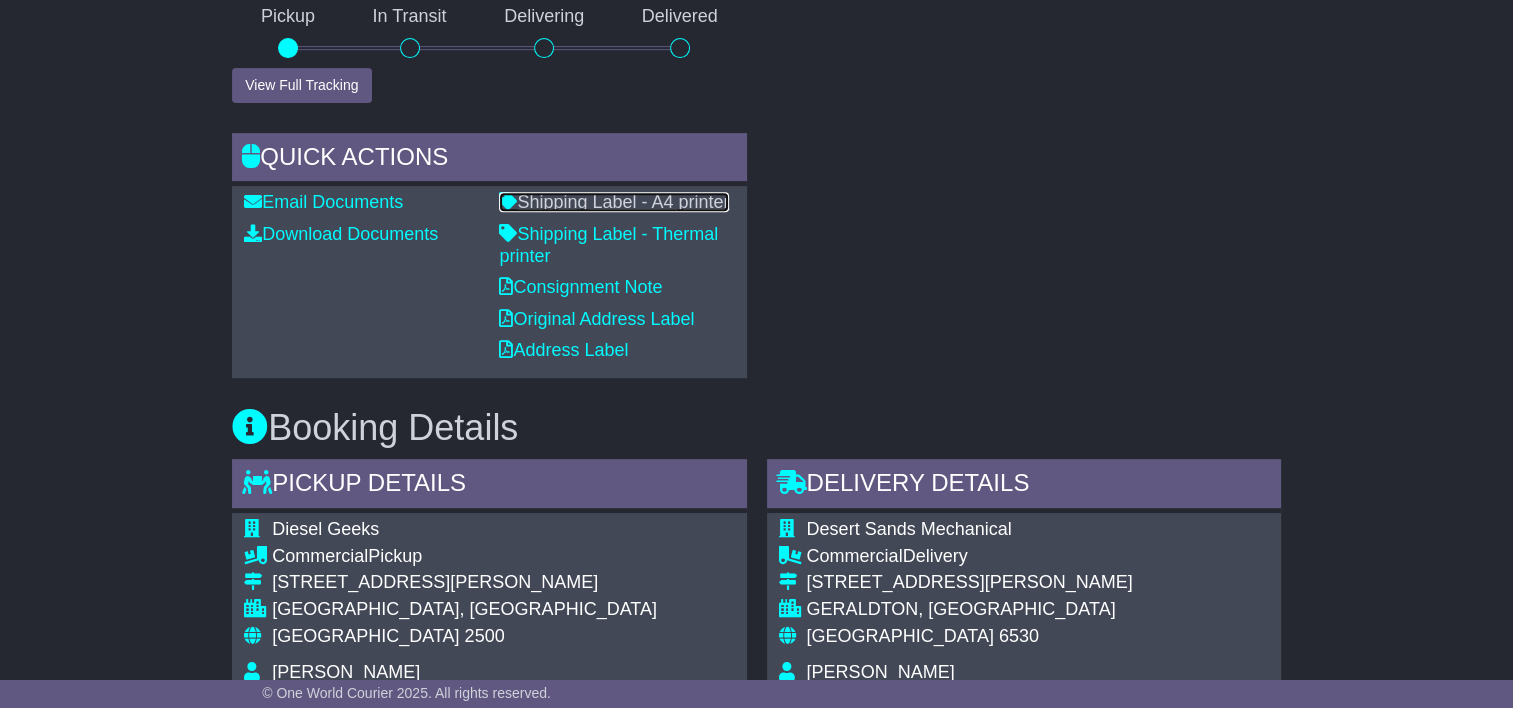 click on "Shipping Label - A4 printer" at bounding box center [614, 202] 